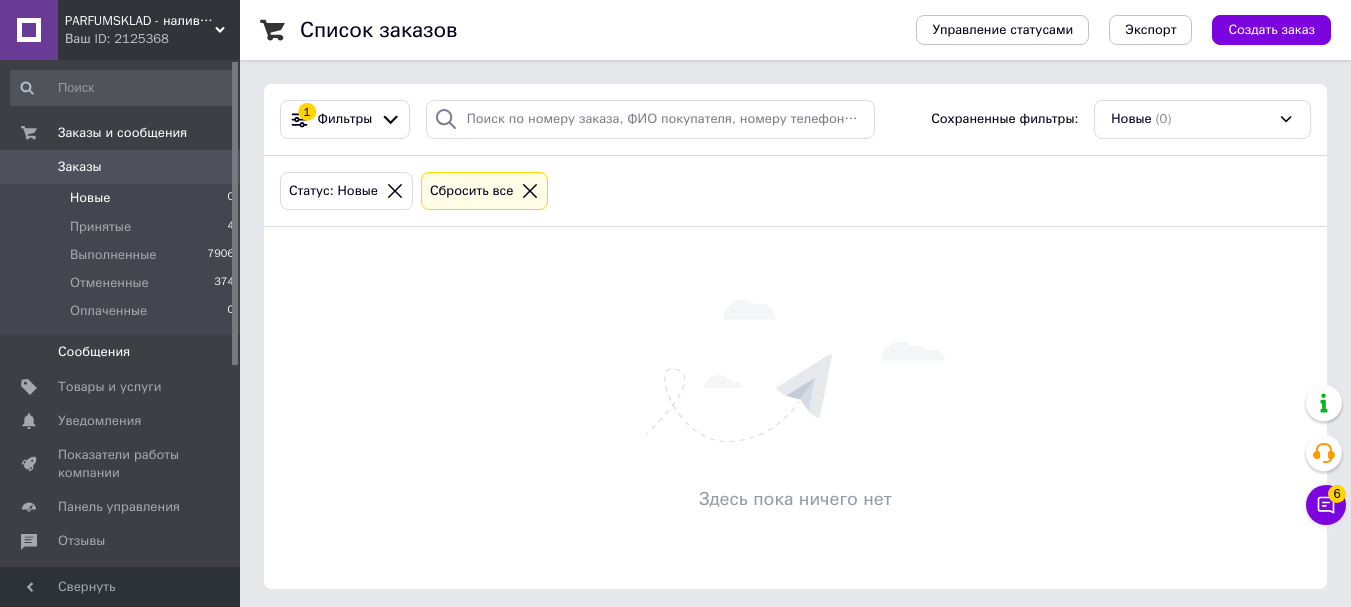 scroll, scrollTop: 0, scrollLeft: 0, axis: both 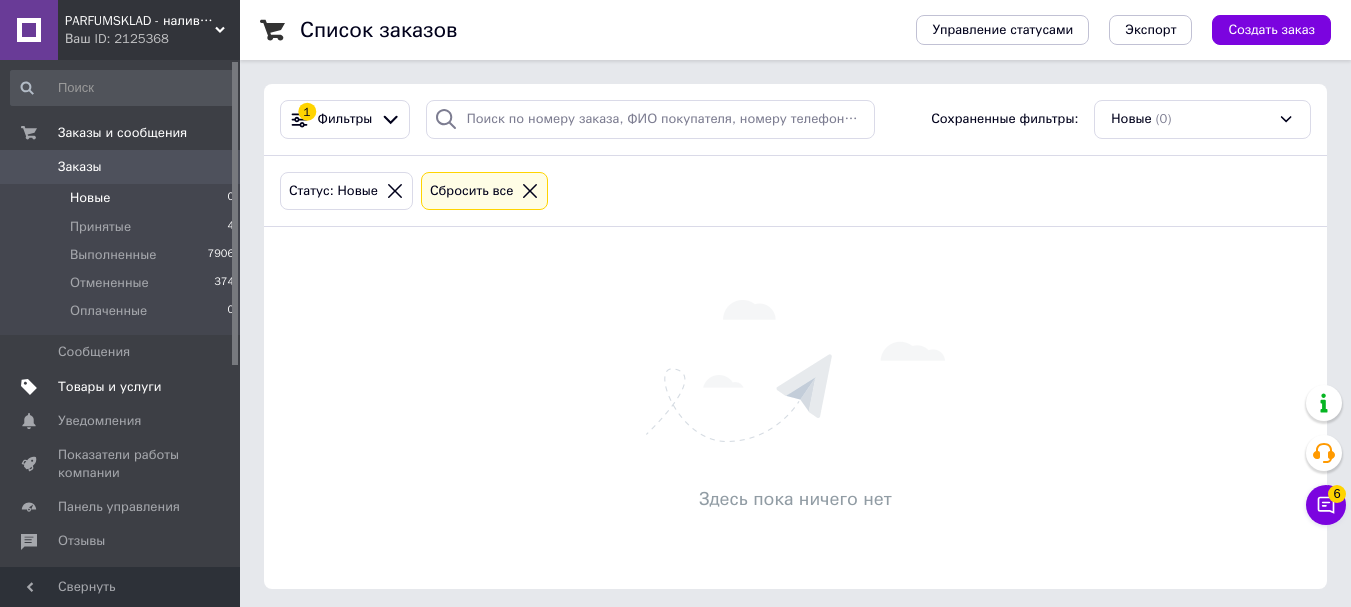 click on "Товары и услуги" at bounding box center [110, 387] 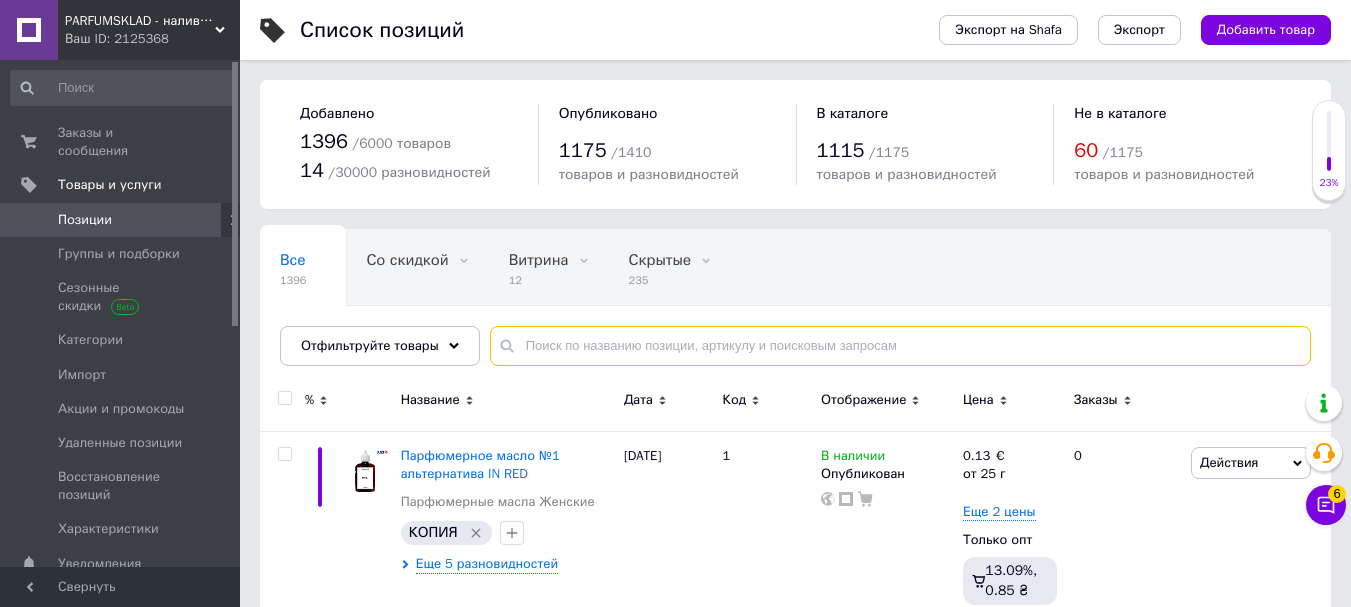 click at bounding box center [900, 346] 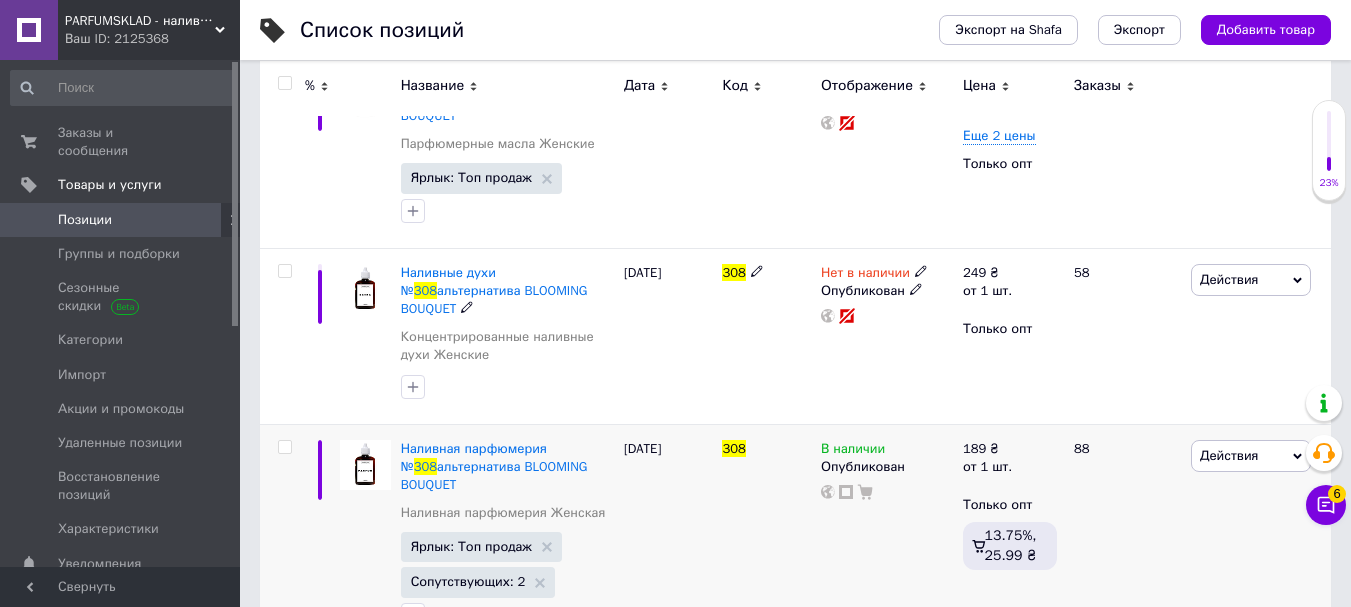 scroll, scrollTop: 404, scrollLeft: 0, axis: vertical 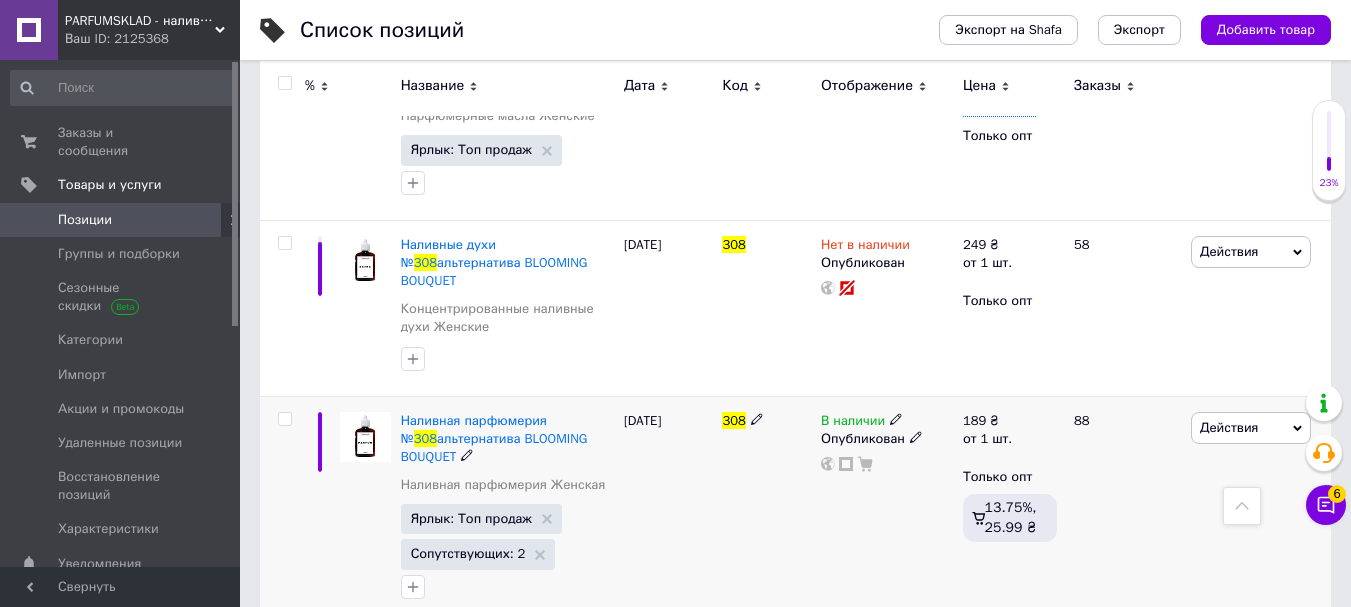 click 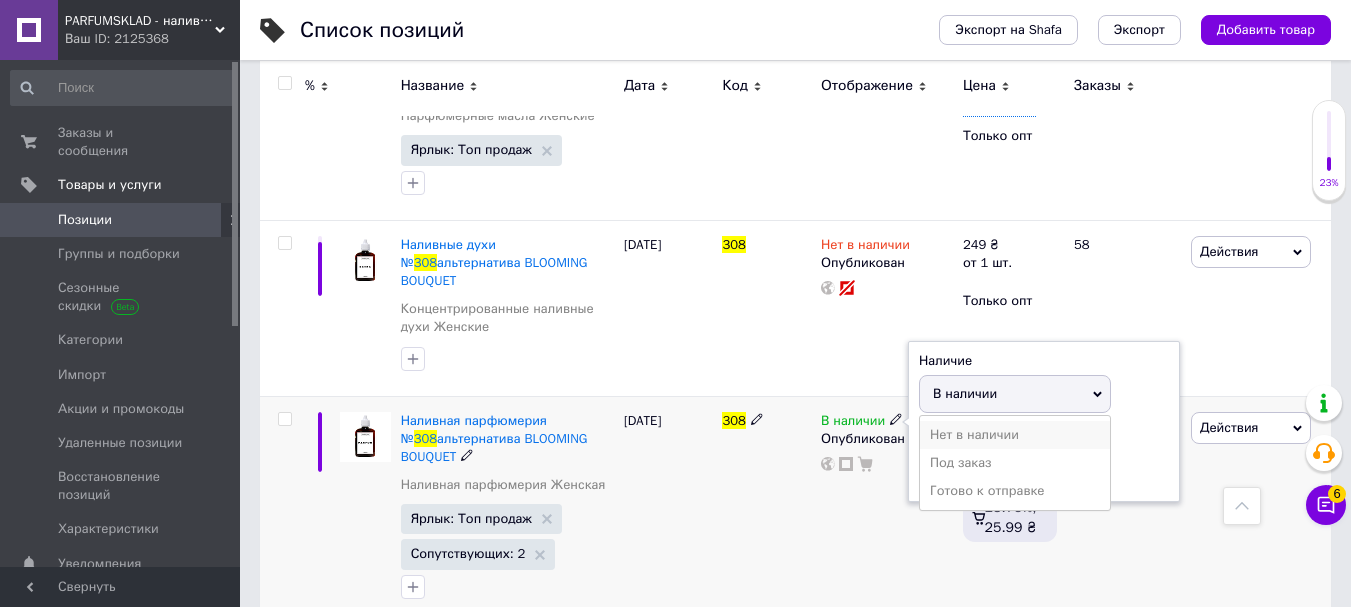 click on "Нет в наличии" at bounding box center (1015, 435) 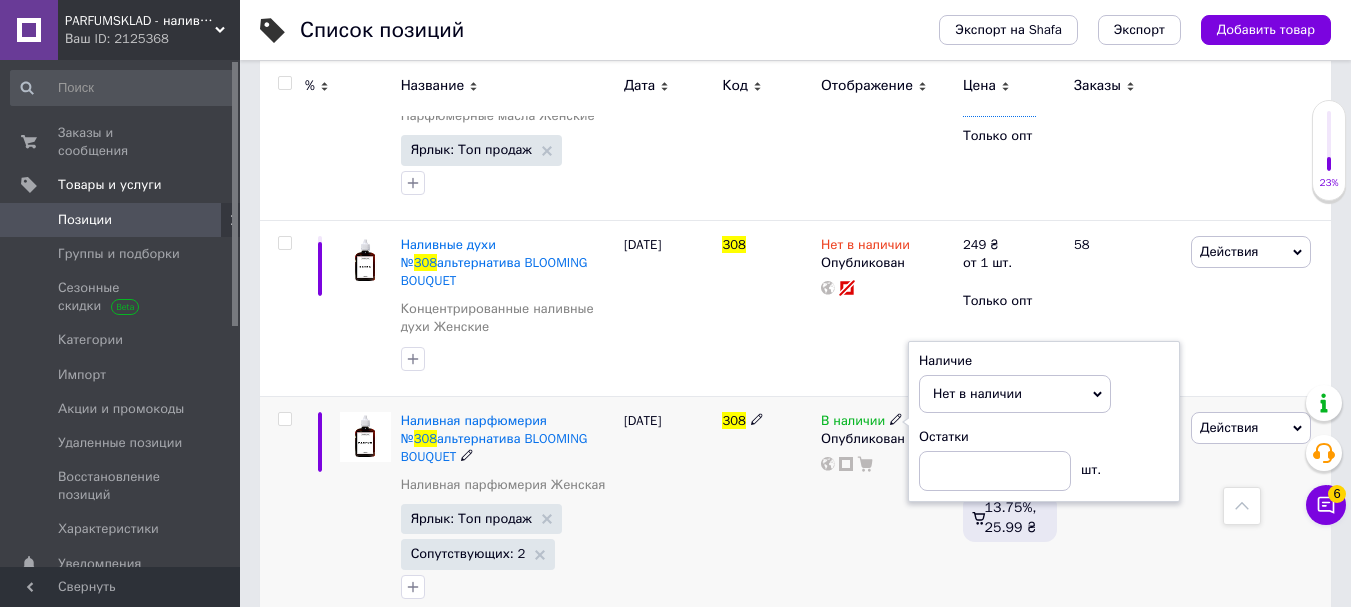 click on "В наличии Наличие Нет в наличии В наличии Под заказ Готово к отправке Остатки шт. Опубликован" at bounding box center [887, 510] 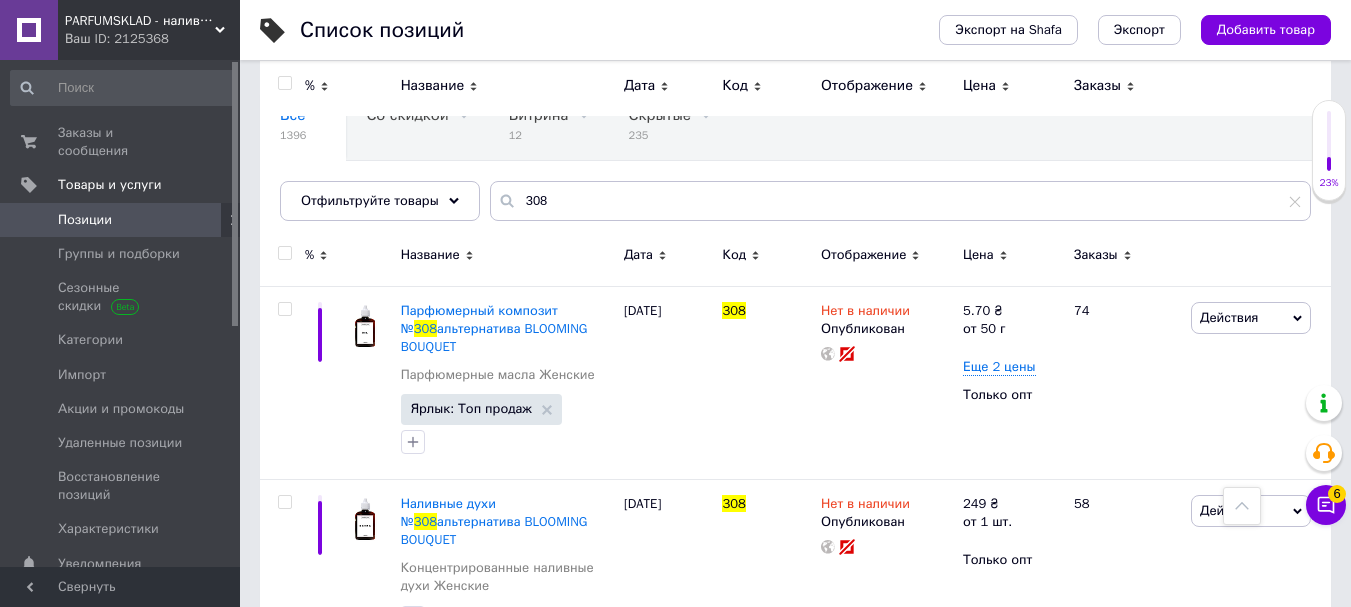 scroll, scrollTop: 0, scrollLeft: 0, axis: both 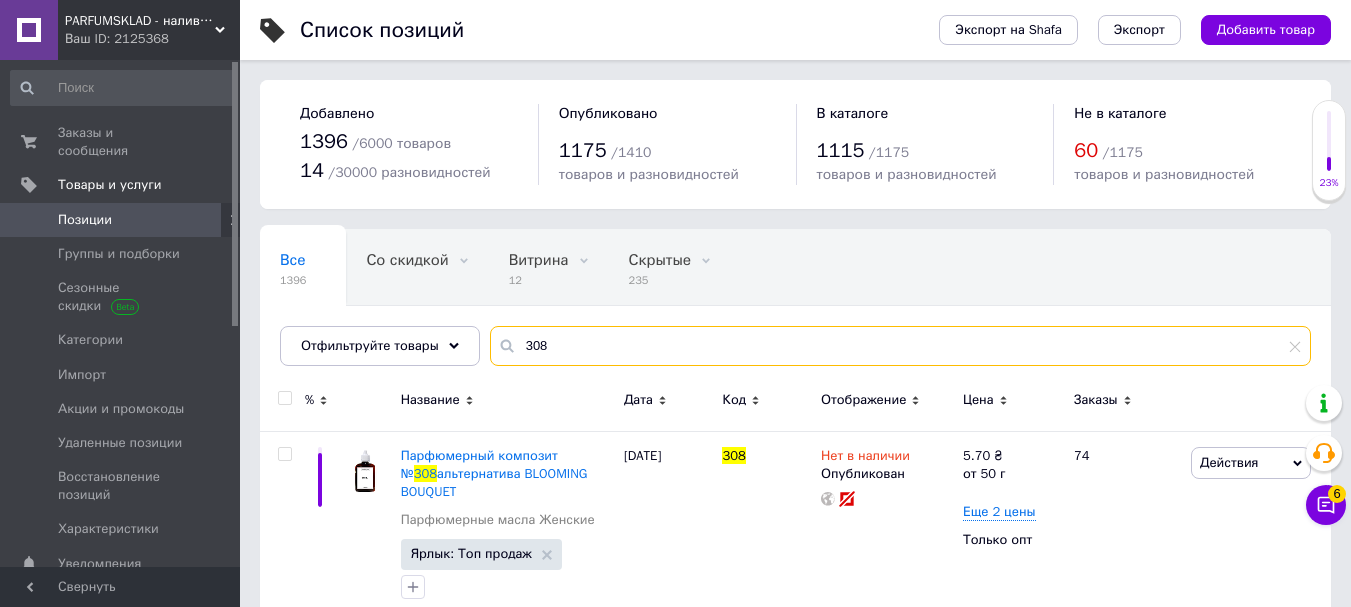 drag, startPoint x: 575, startPoint y: 339, endPoint x: 475, endPoint y: 334, distance: 100.12492 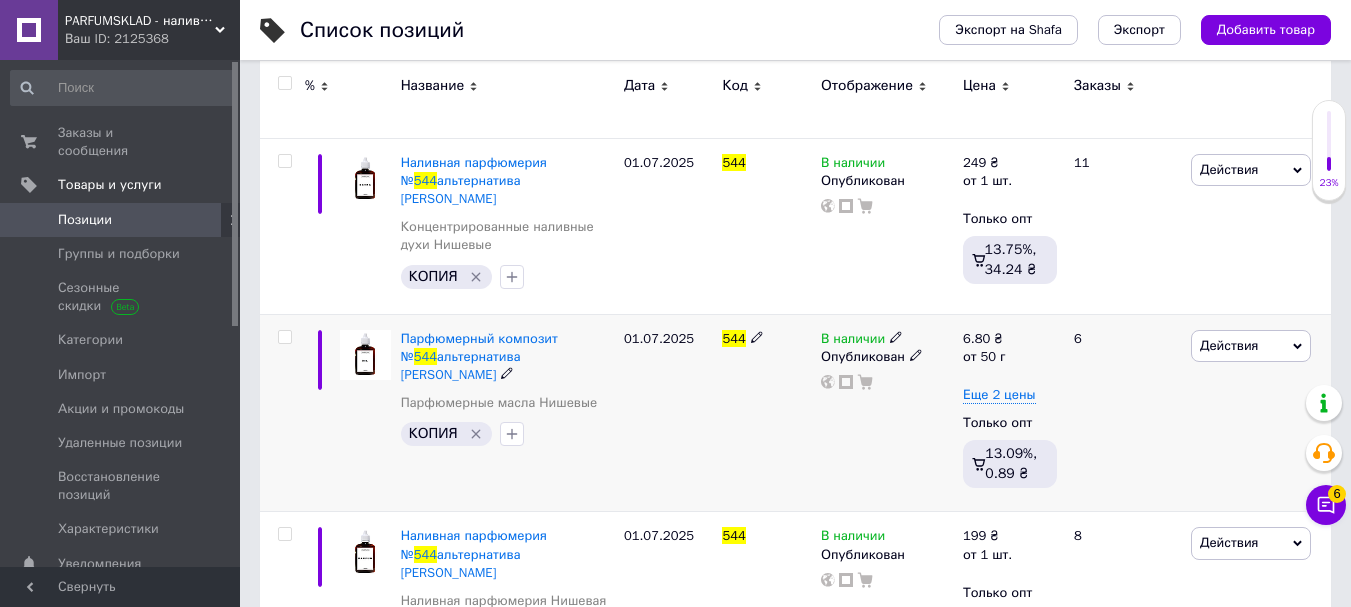 scroll, scrollTop: 381, scrollLeft: 0, axis: vertical 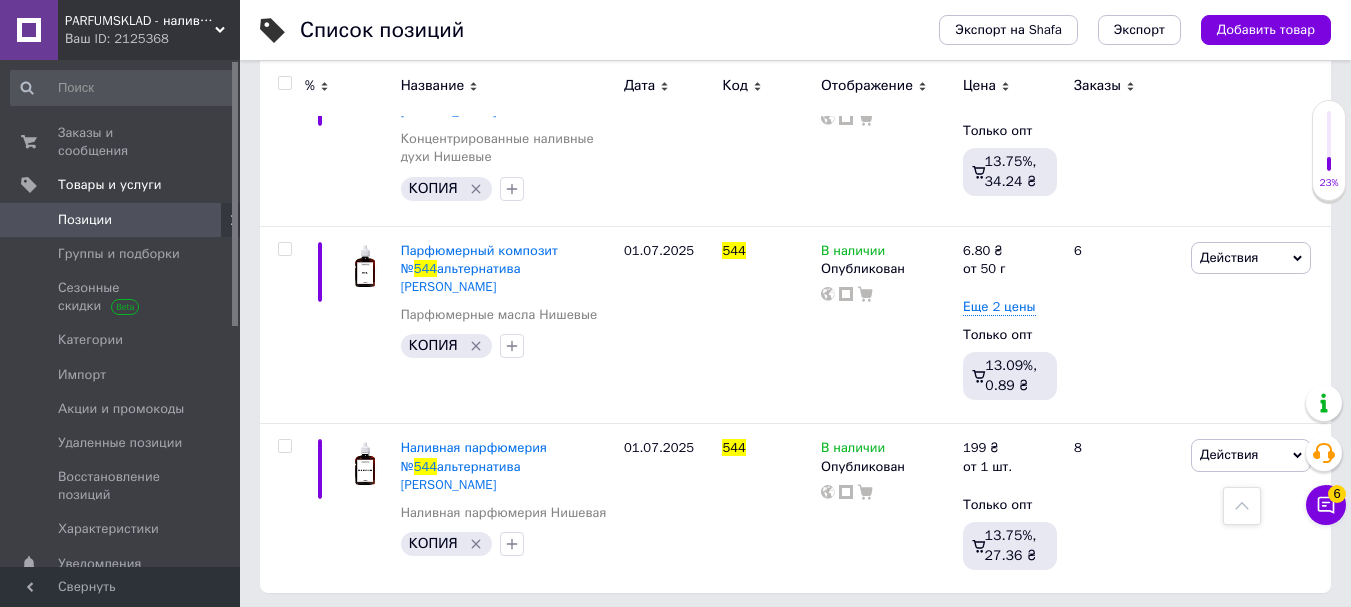 type on "544" 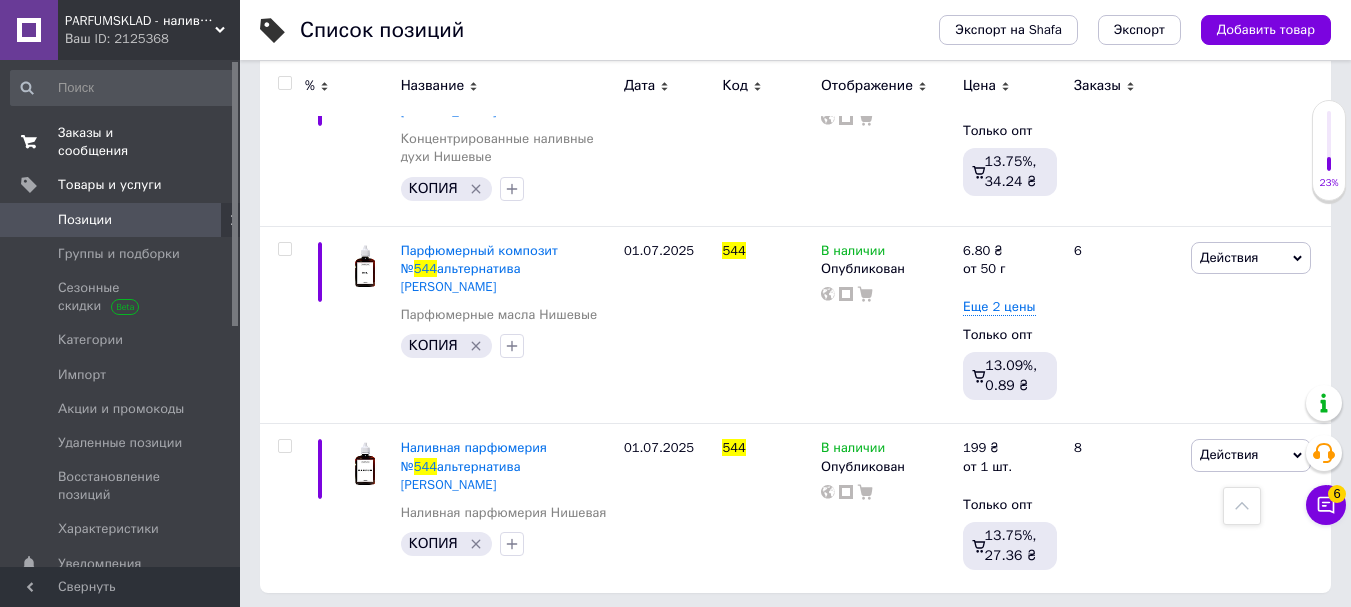 click on "Заказы и сообщения 0 0" at bounding box center (123, 142) 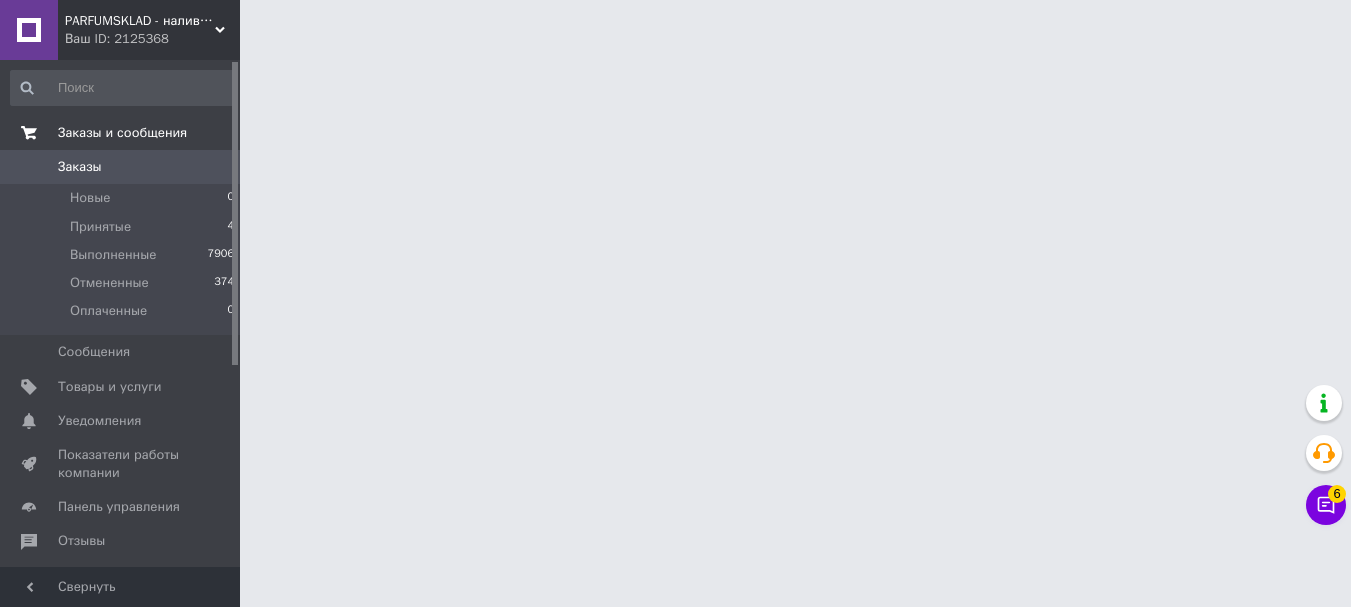 scroll, scrollTop: 0, scrollLeft: 0, axis: both 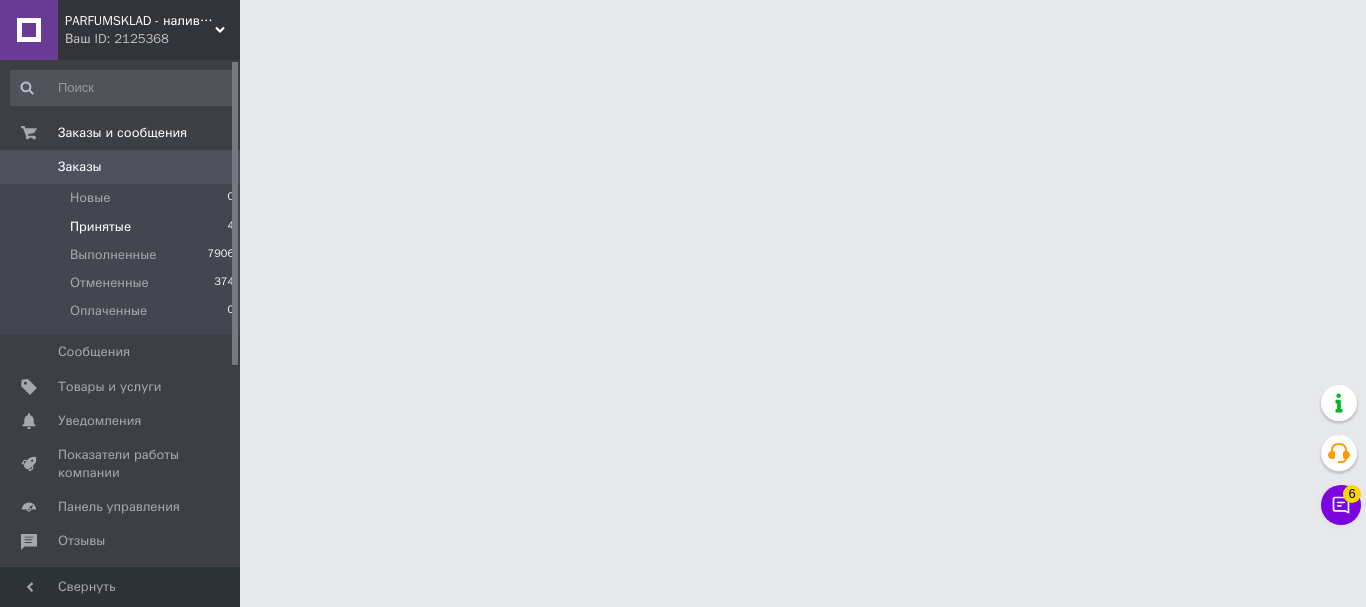 click on "Принятые" at bounding box center [100, 227] 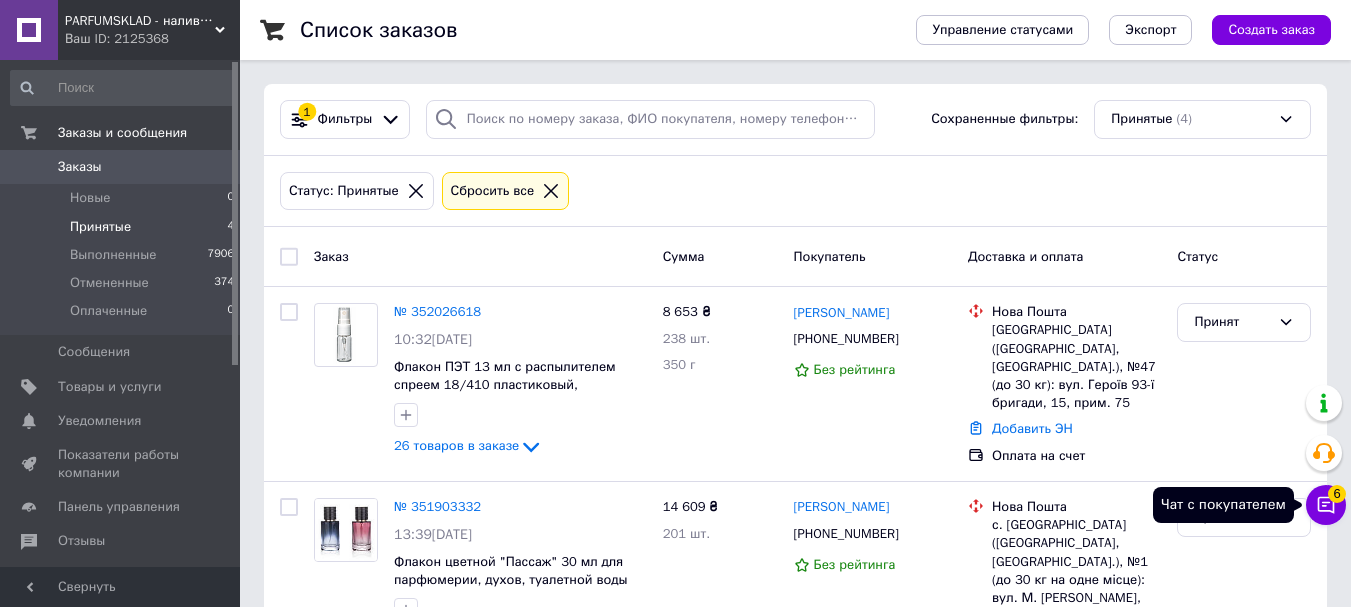 click 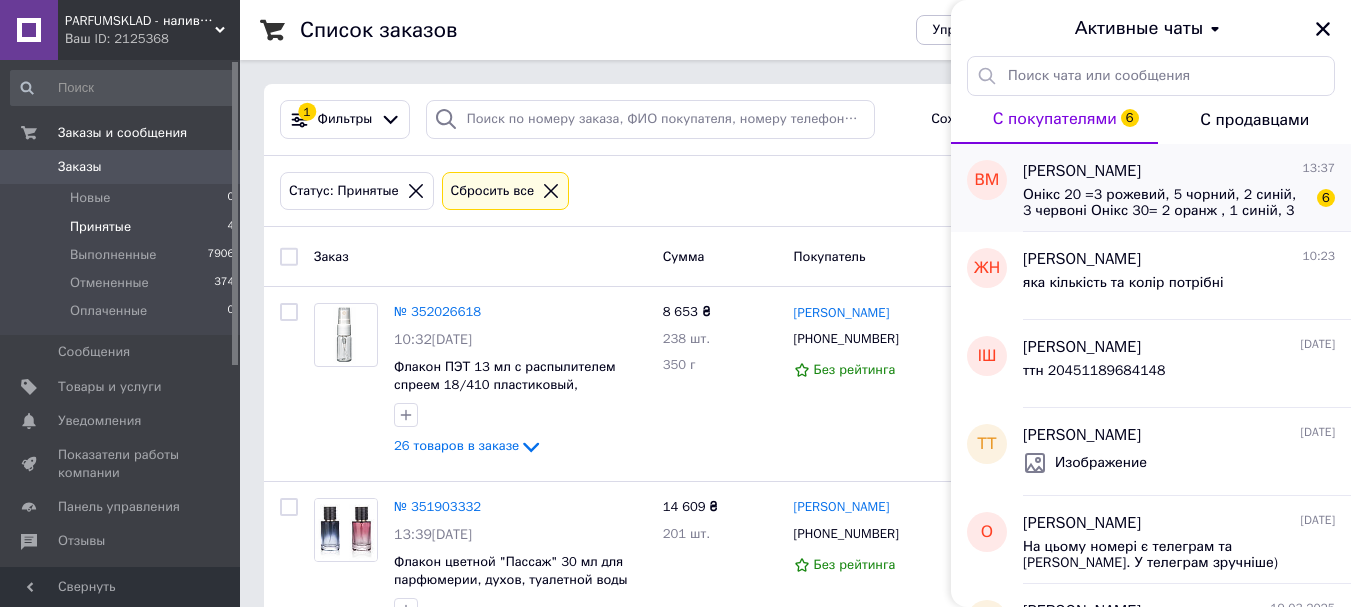 click on "Онікс 20 =3 рожевий, 5 чорний, 2 синій, 3 червоні
Онікс 30= 2 оранж , 1 синій, 3 червоні
яблуко= 4 червоне та 2 жовте
Лакі 50 = 1 бірюза та 1 чорні
шабо 50 = 1 чорні, 1= червоні" at bounding box center [1165, 203] 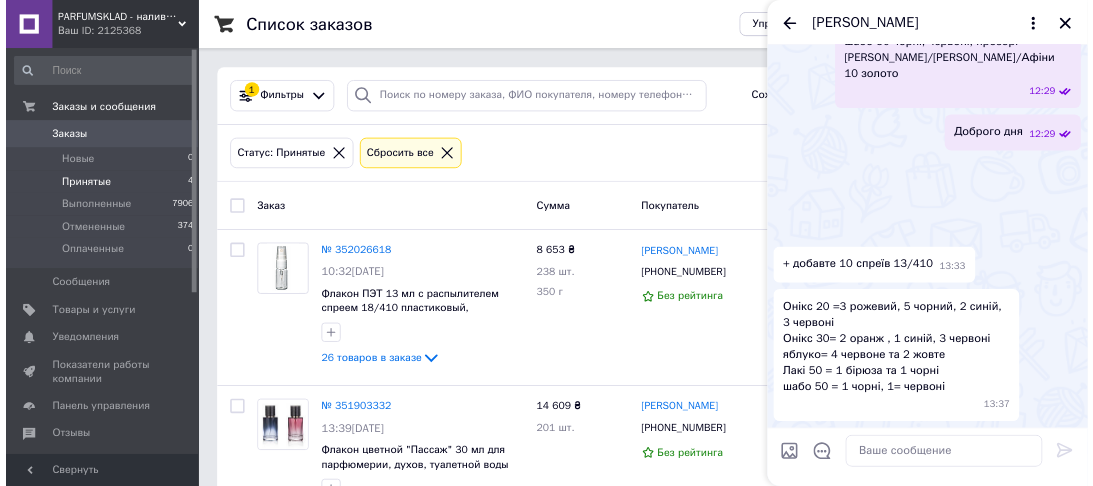 scroll, scrollTop: 4184, scrollLeft: 0, axis: vertical 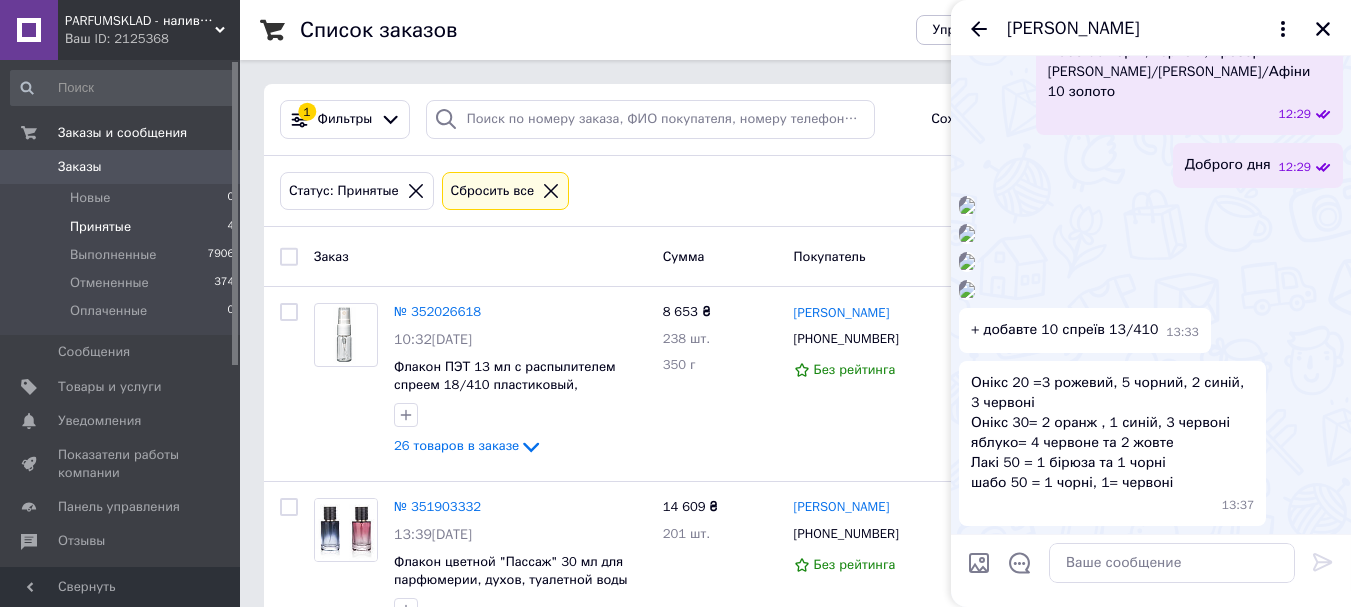click at bounding box center (967, 206) 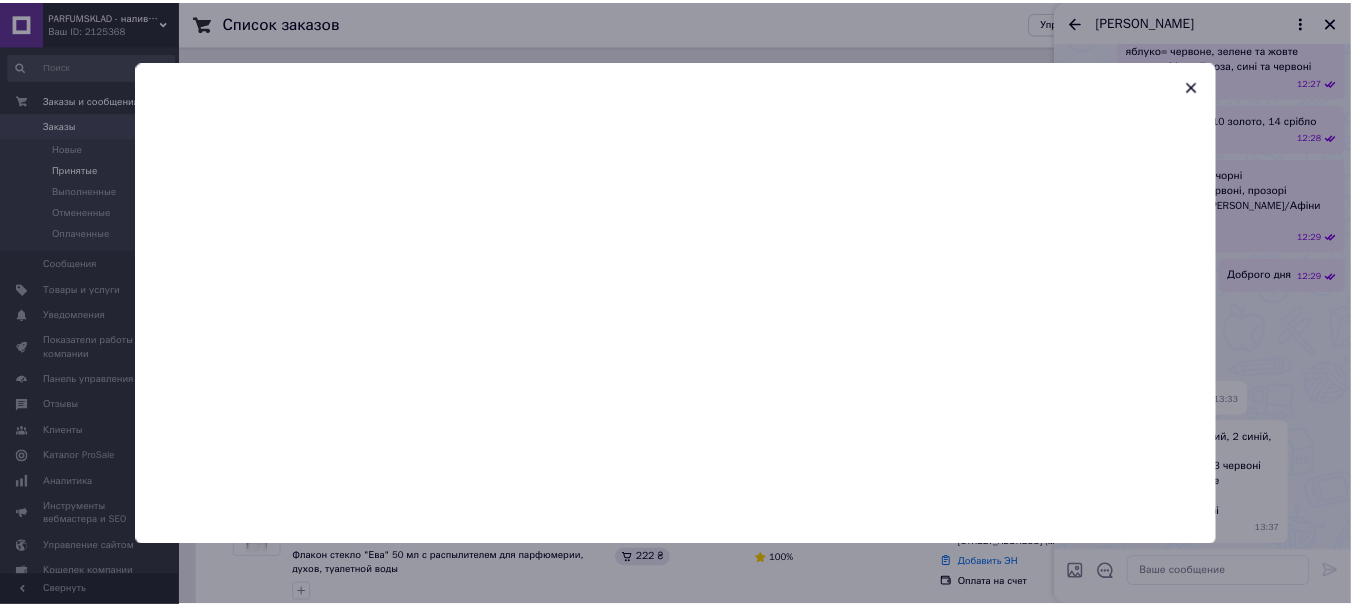 scroll, scrollTop: 3368, scrollLeft: 0, axis: vertical 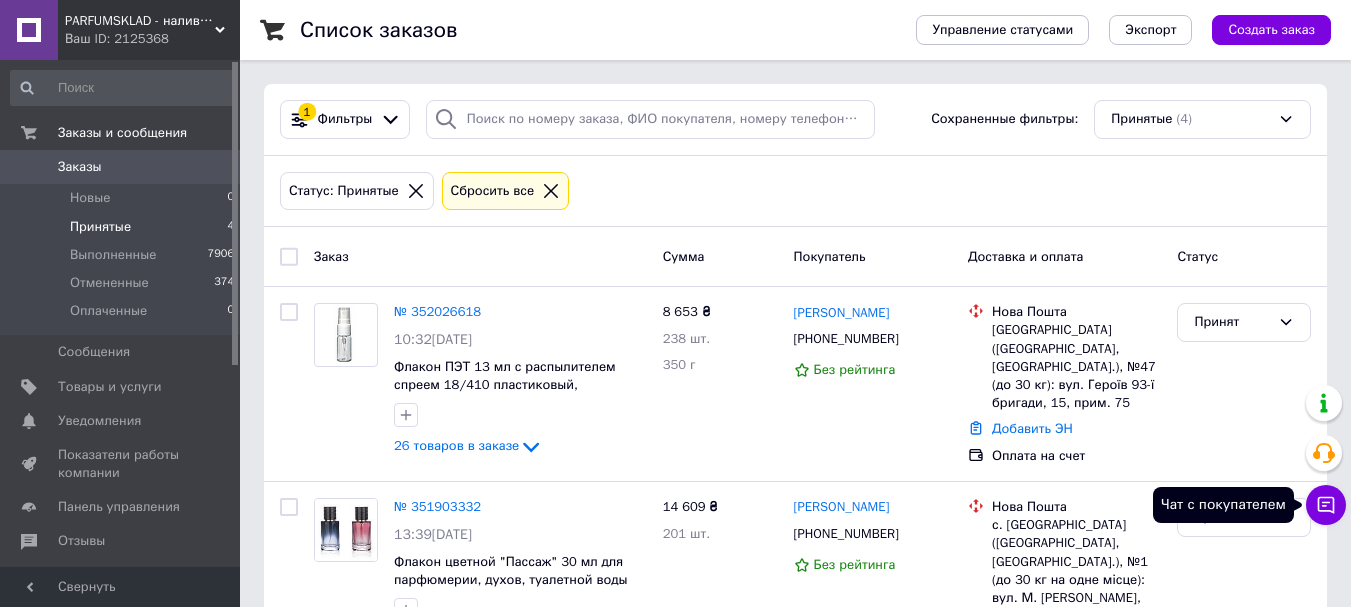 drag, startPoint x: 1334, startPoint y: 508, endPoint x: 1324, endPoint y: 507, distance: 10.049875 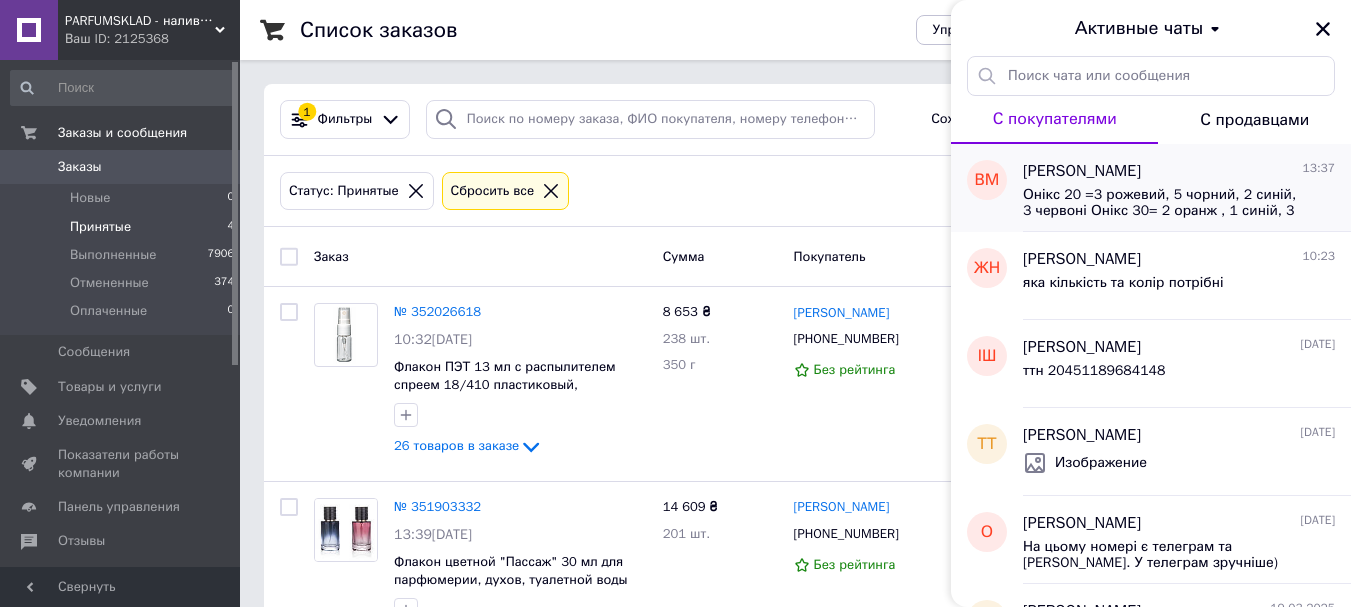 click on "[PERSON_NAME]" at bounding box center (1082, 171) 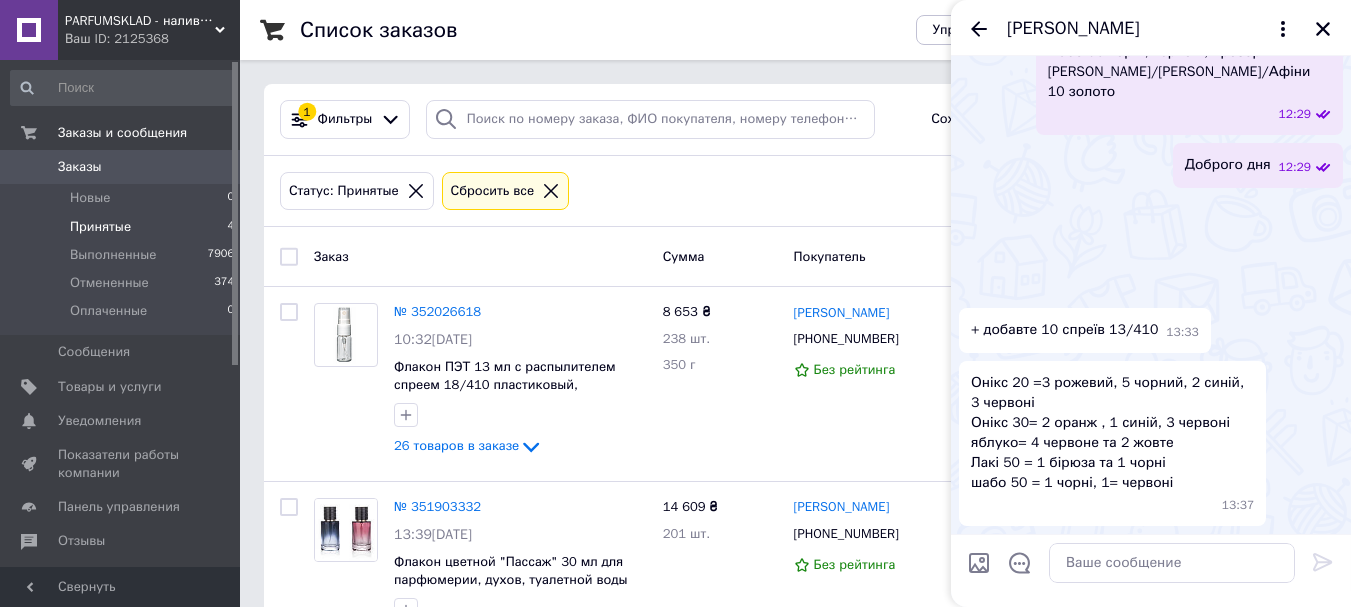 scroll, scrollTop: 4883, scrollLeft: 0, axis: vertical 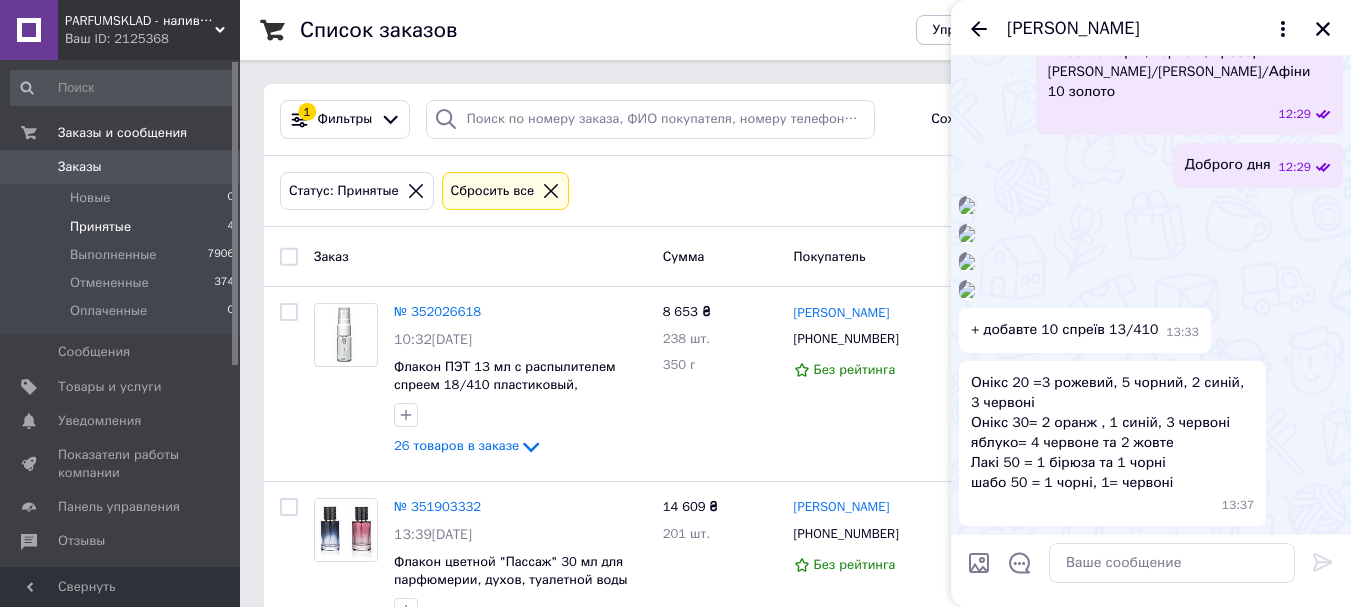 click at bounding box center [967, 290] 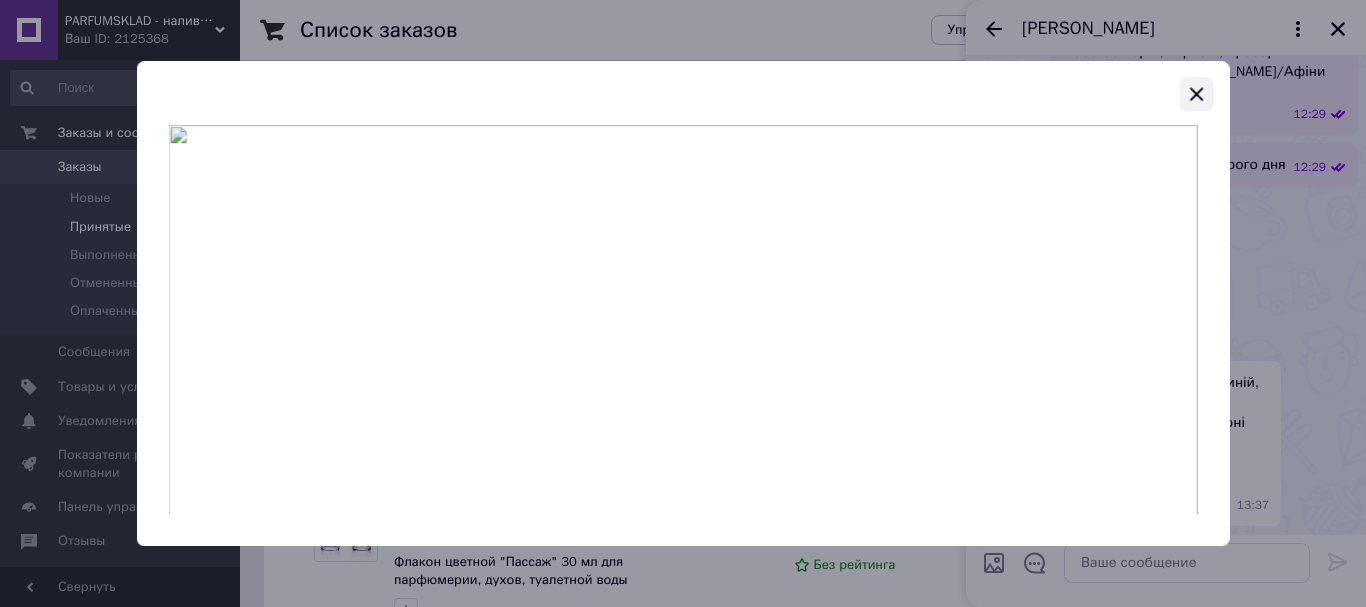click 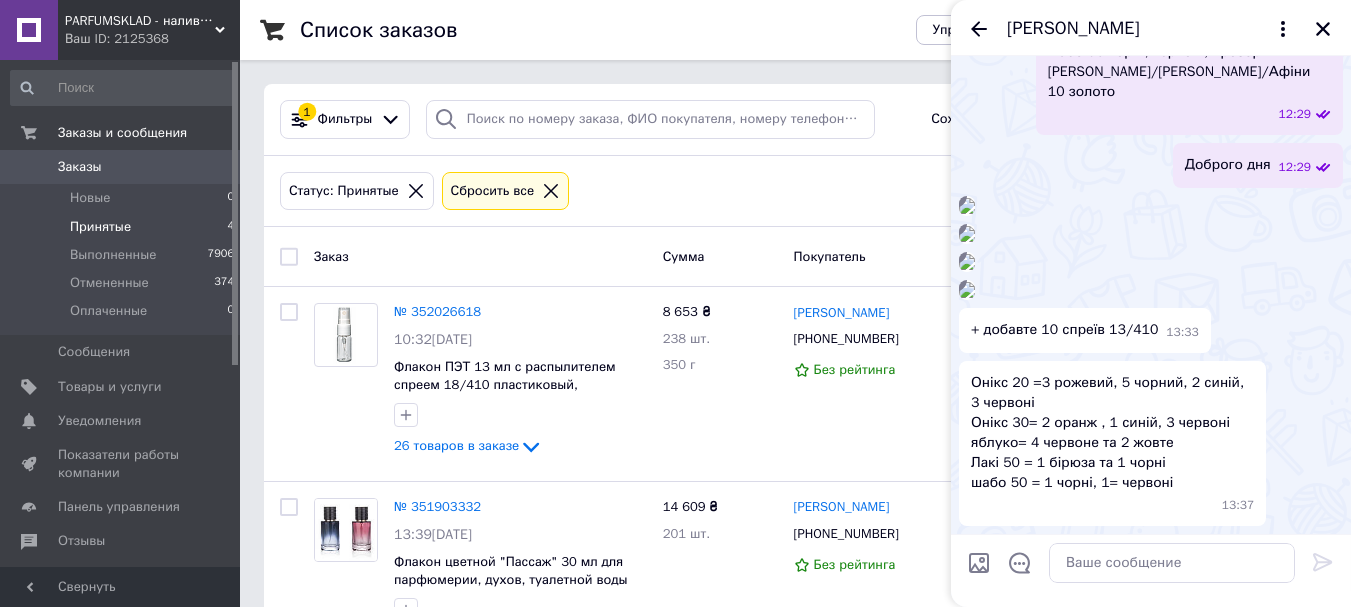 scroll, scrollTop: 4783, scrollLeft: 0, axis: vertical 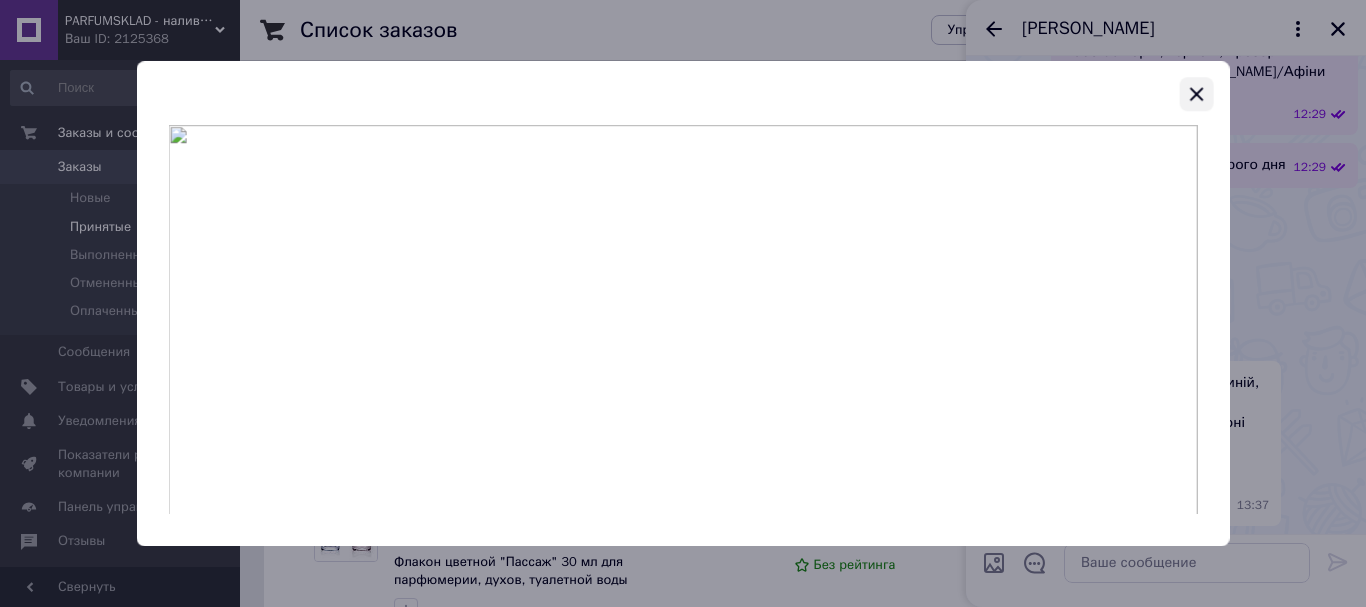 click 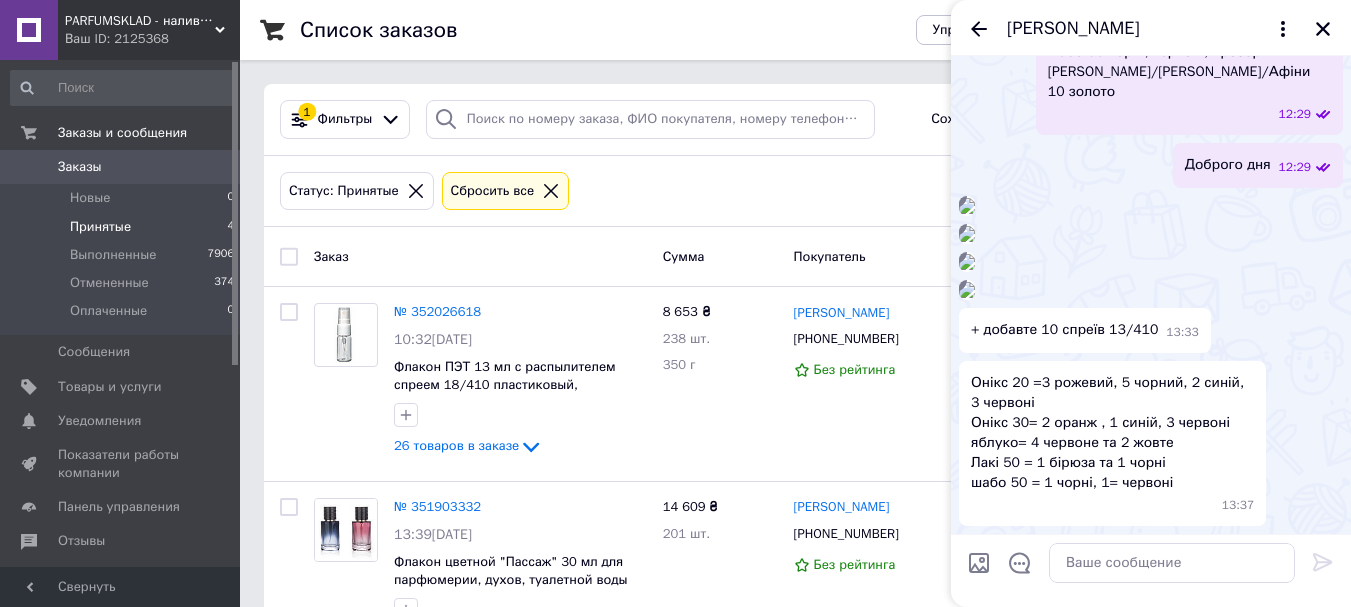 click at bounding box center [967, 262] 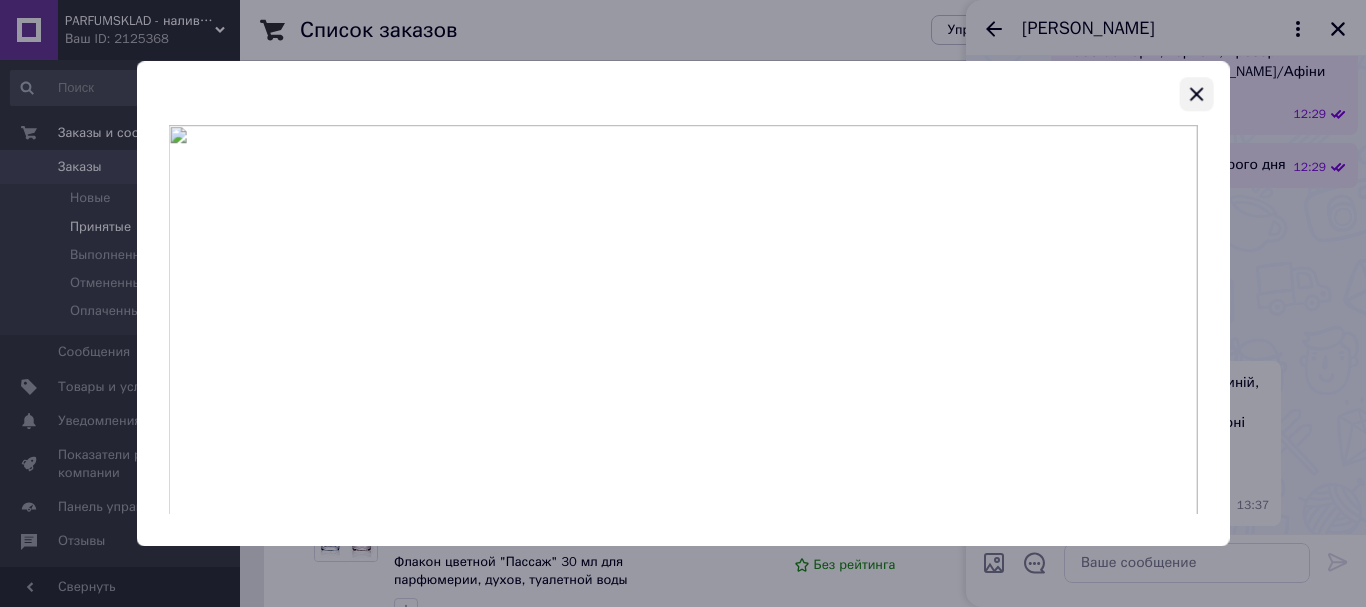 click 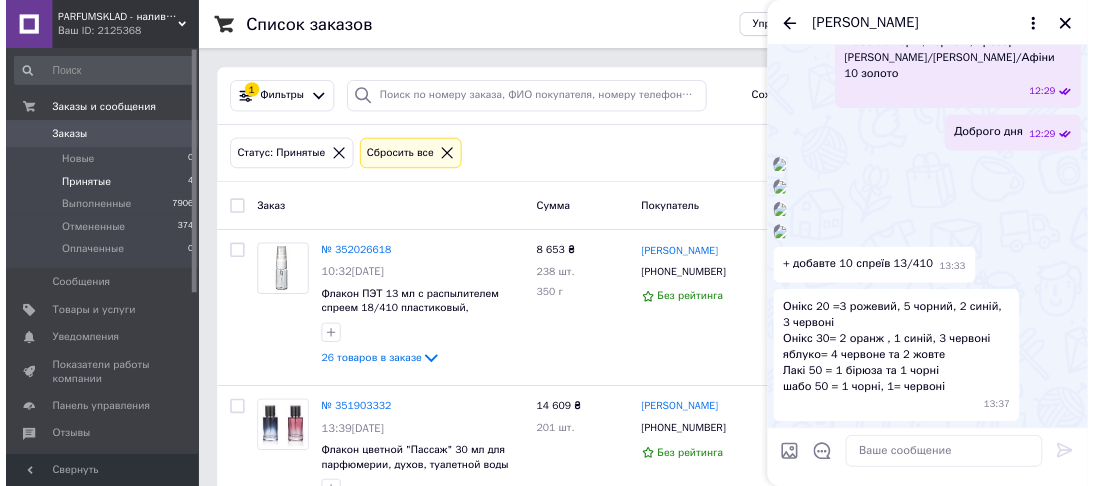 scroll, scrollTop: 4483, scrollLeft: 0, axis: vertical 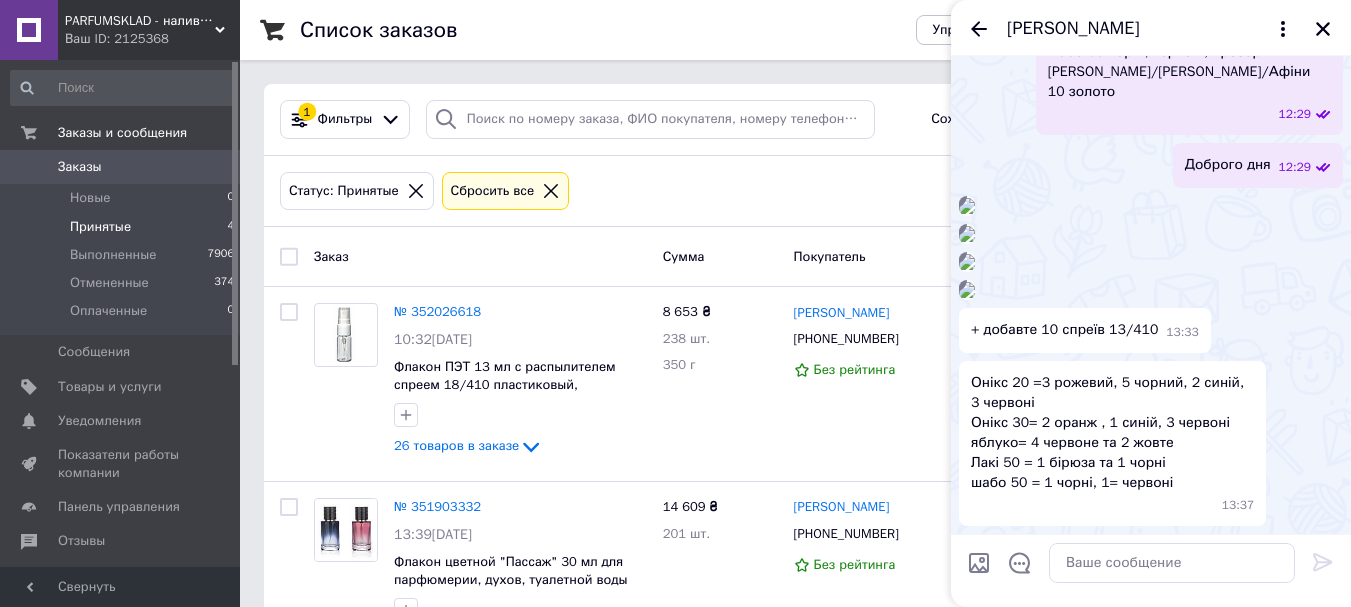 click at bounding box center [967, 234] 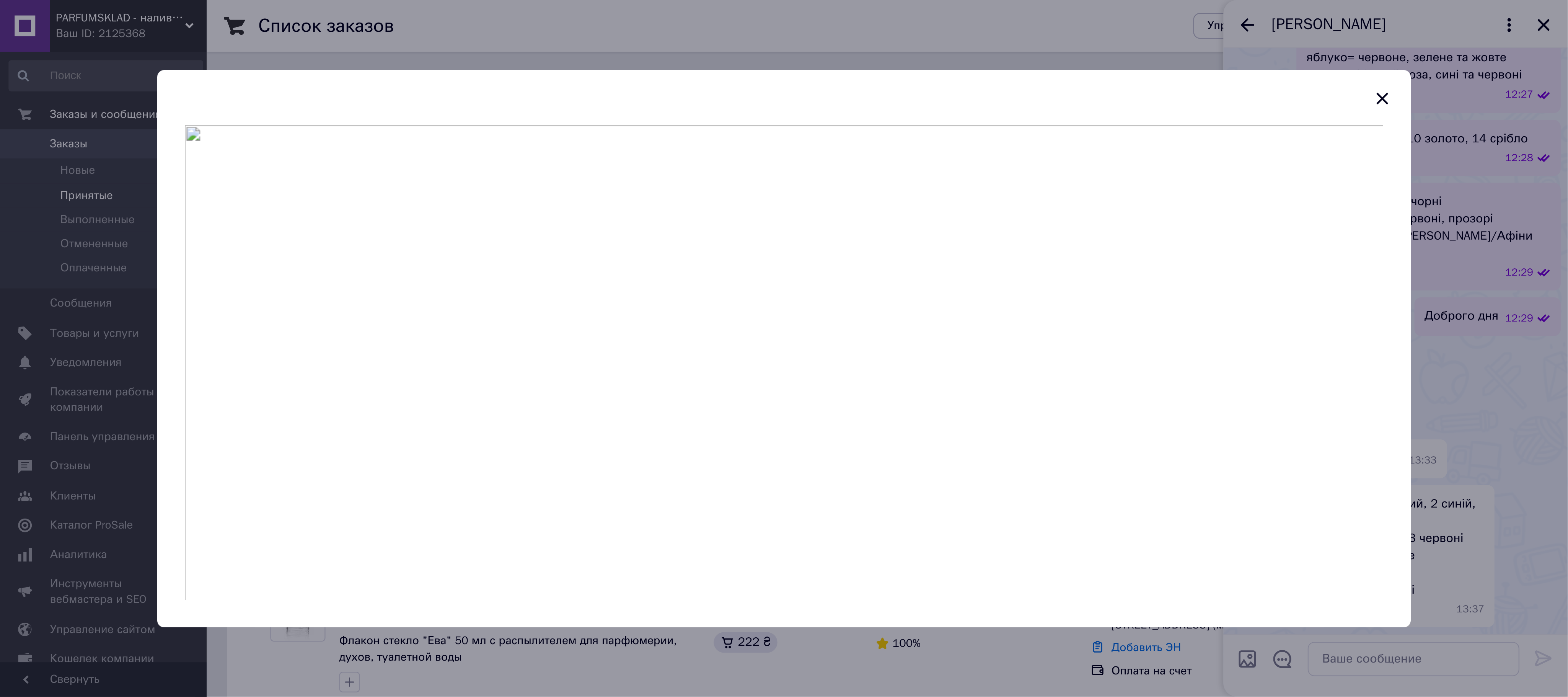 scroll, scrollTop: 1289, scrollLeft: 0, axis: vertical 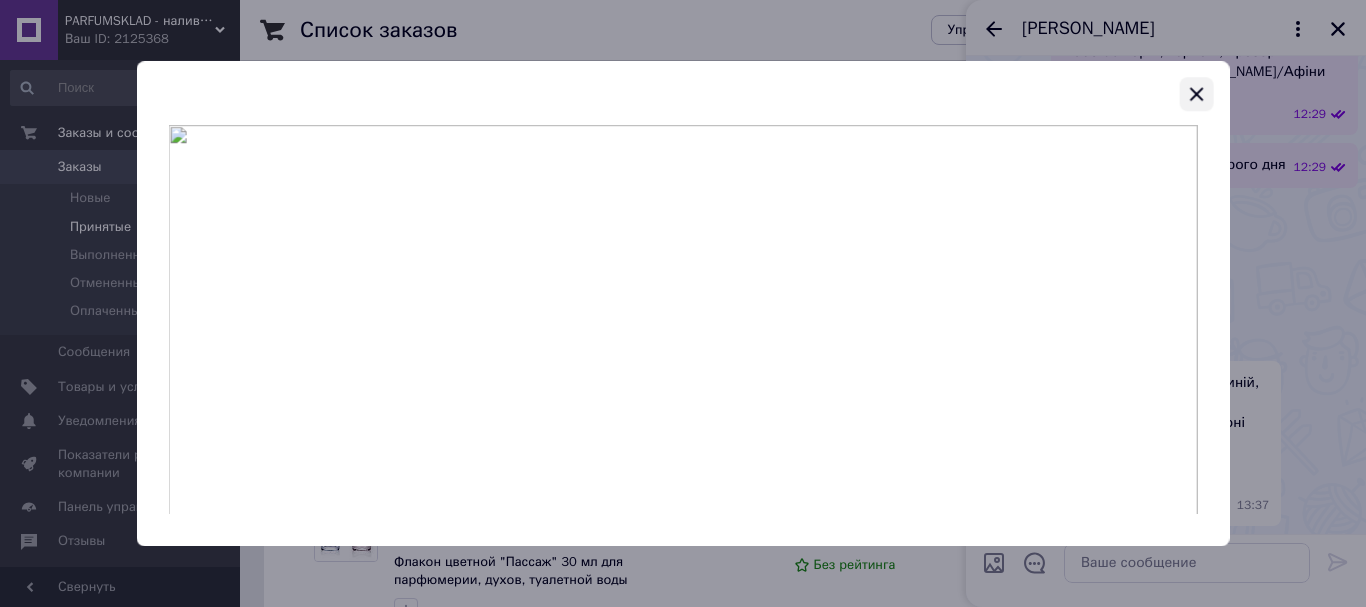 click 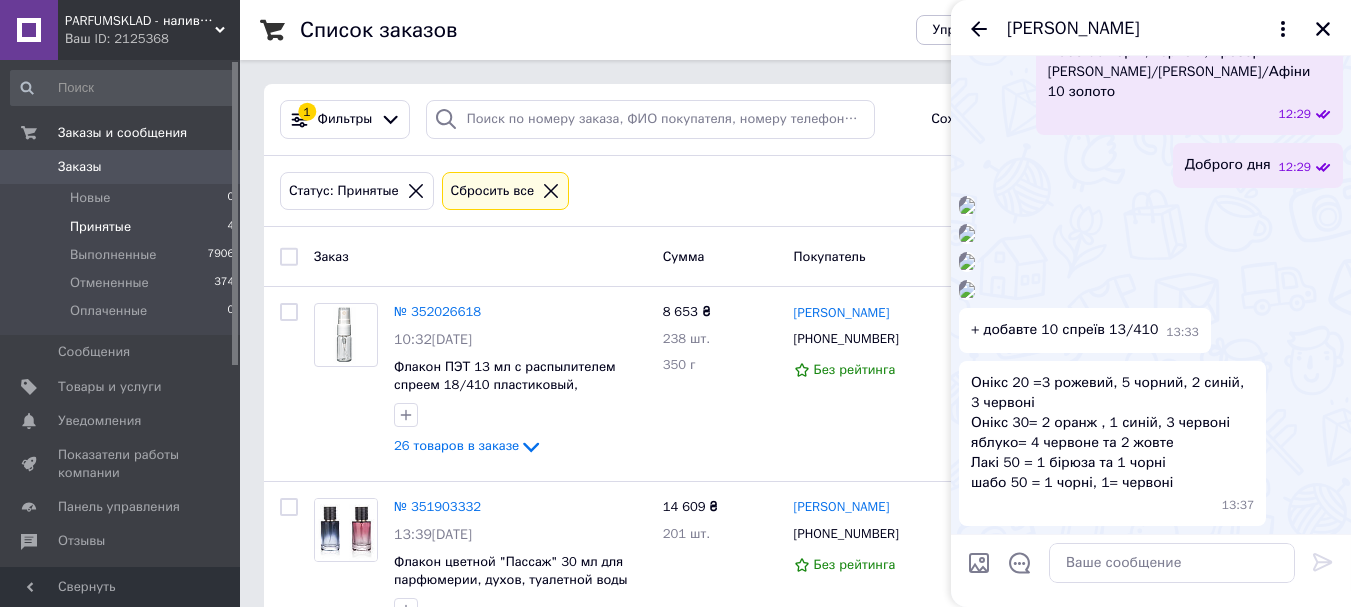 scroll, scrollTop: 4069, scrollLeft: 0, axis: vertical 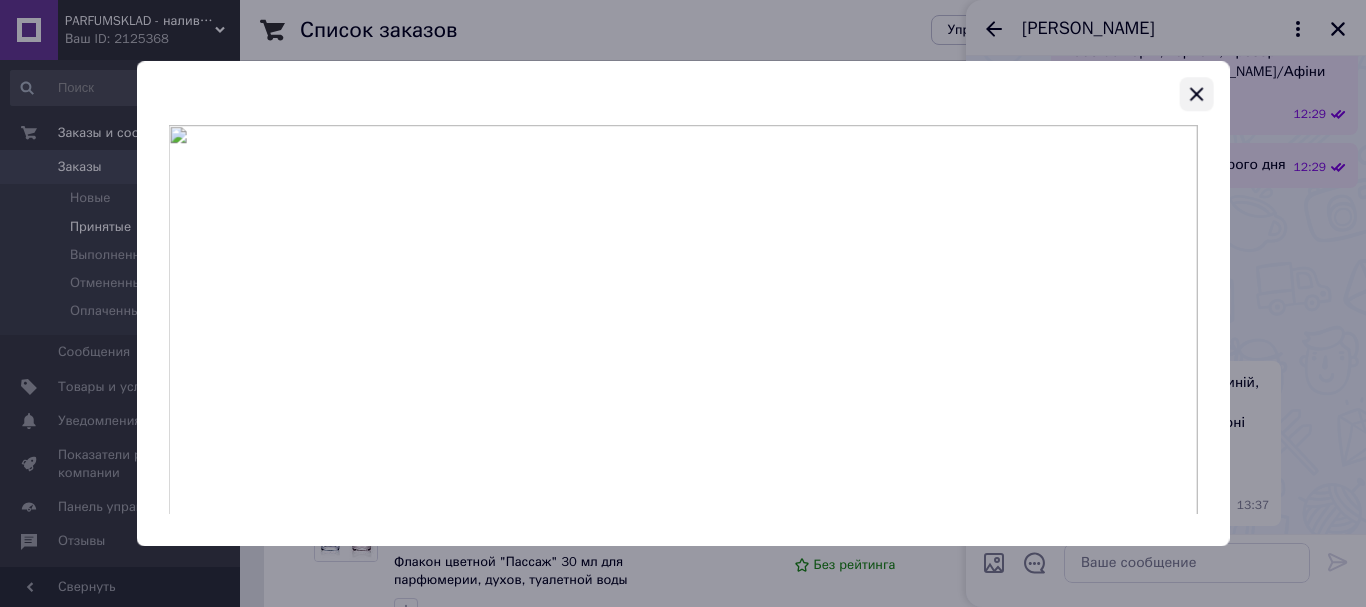 click 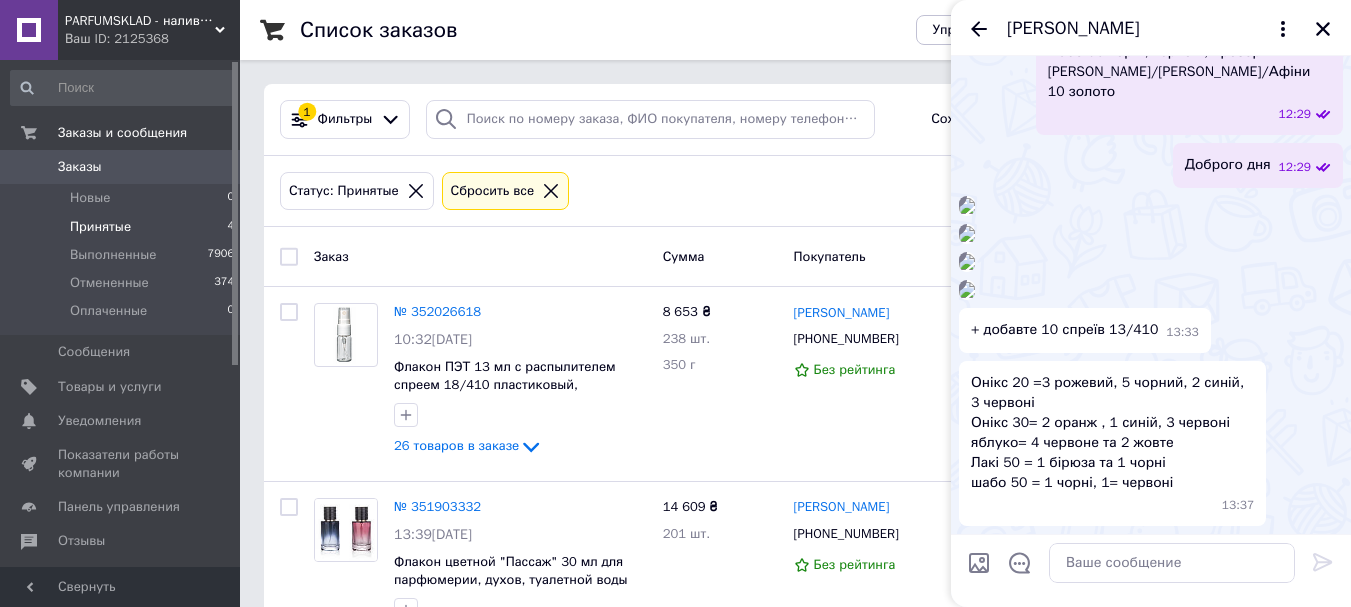 click at bounding box center [979, 563] 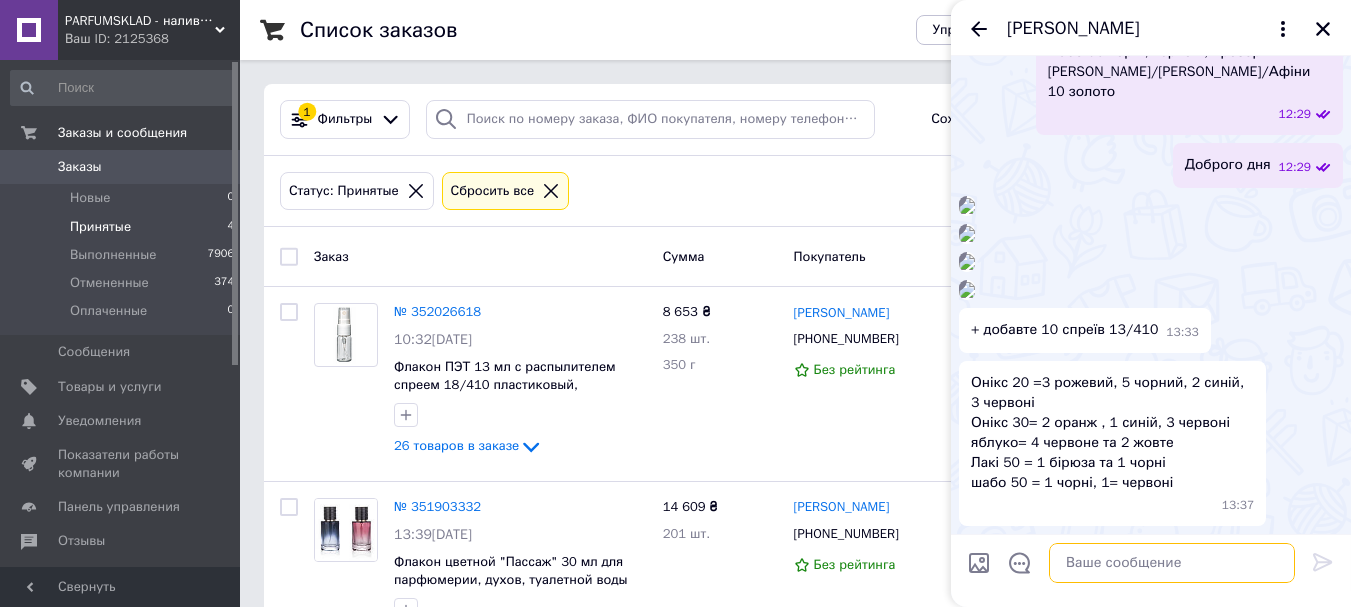 click at bounding box center [1172, 563] 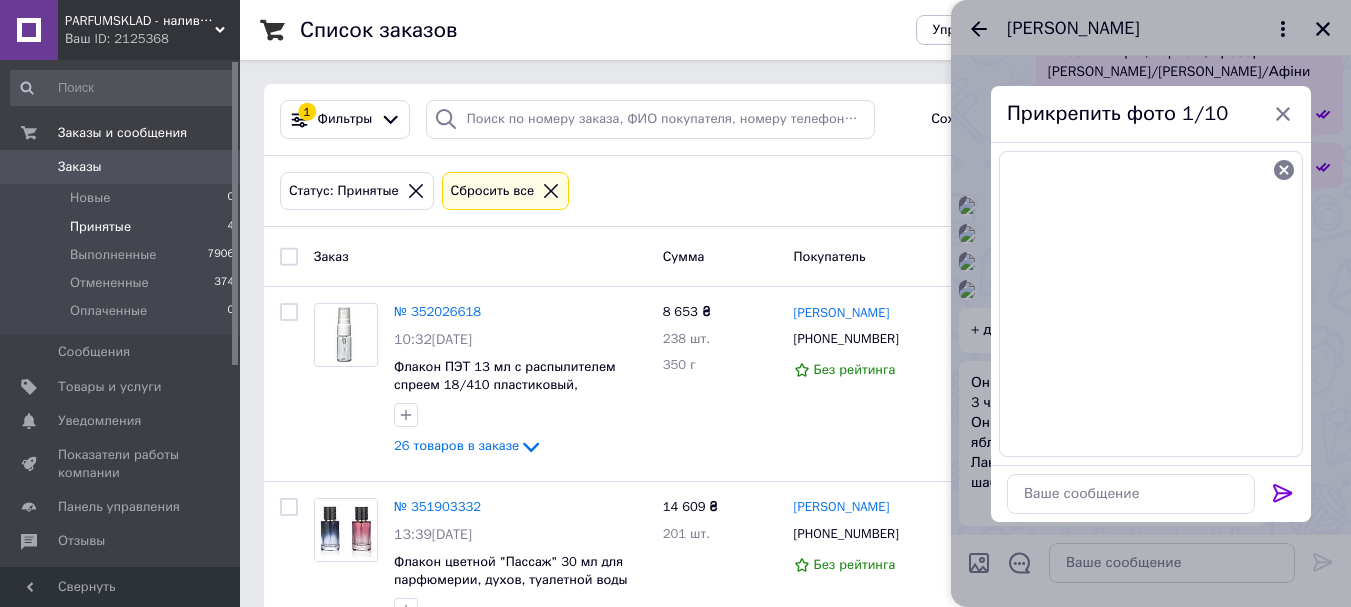 click 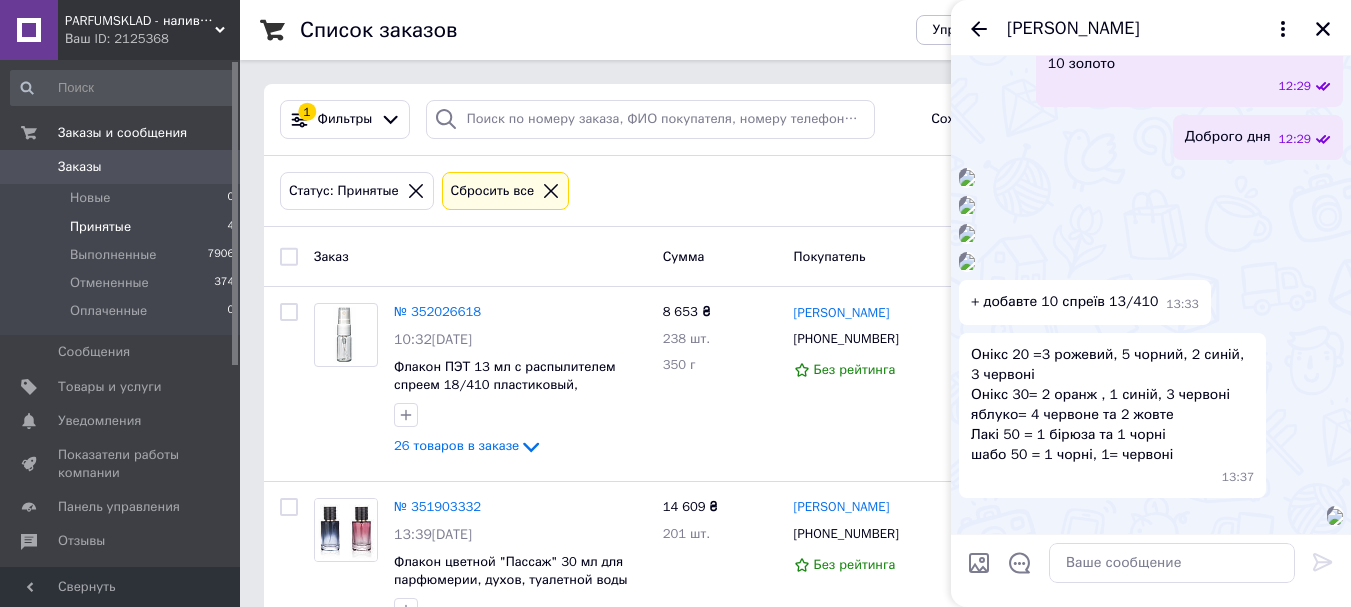 scroll, scrollTop: 5364, scrollLeft: 0, axis: vertical 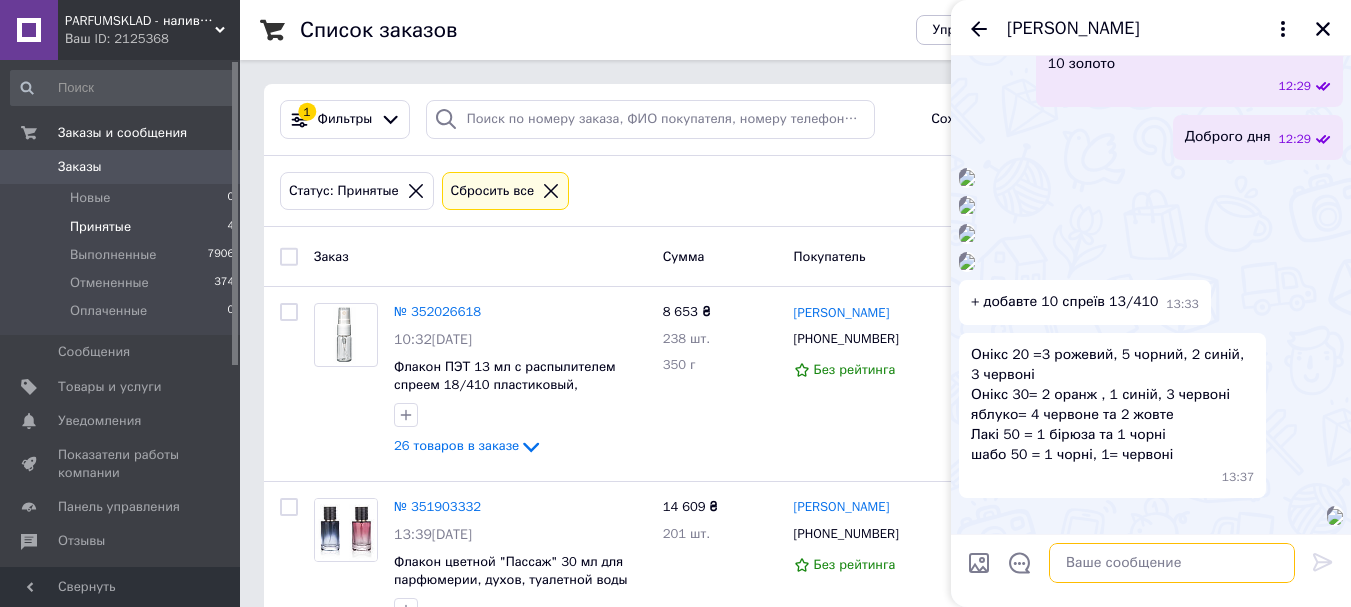click at bounding box center (1172, 563) 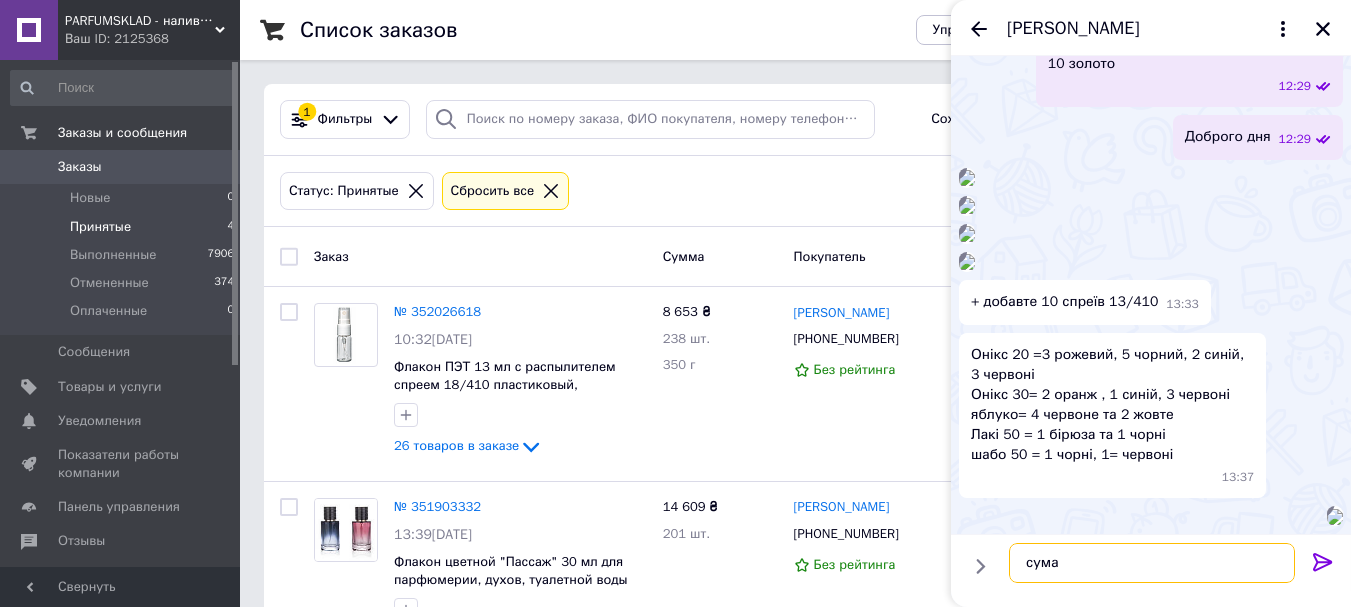 paste on "4 349,00" 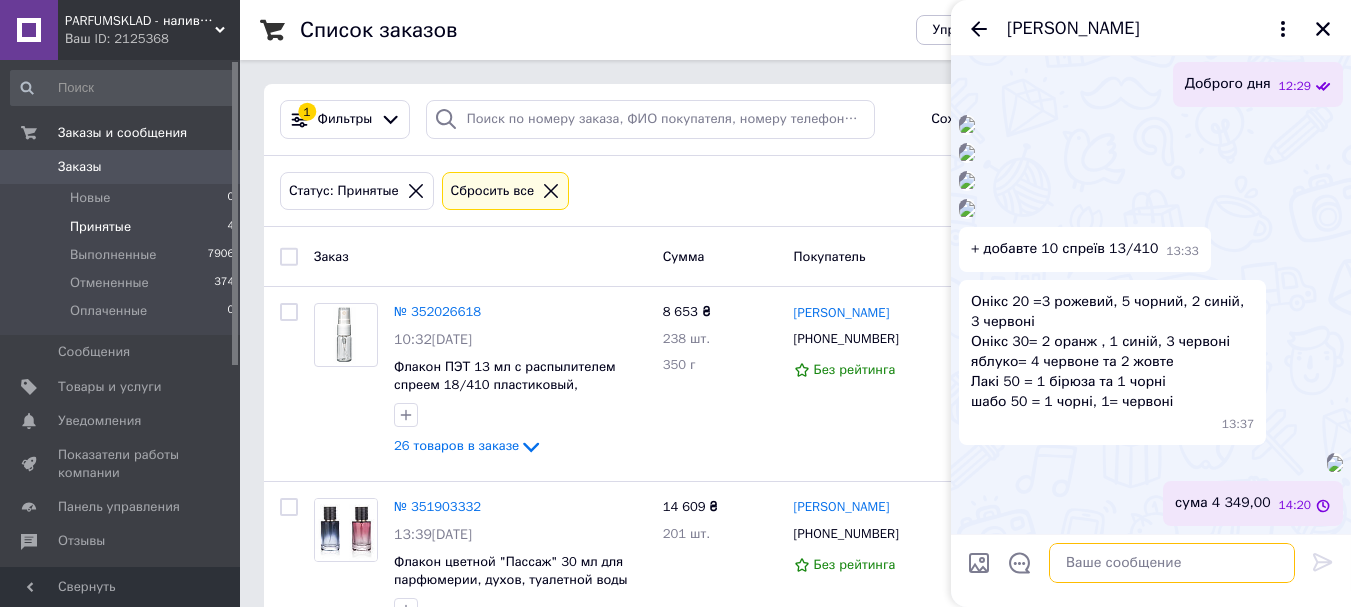 scroll, scrollTop: 5418, scrollLeft: 0, axis: vertical 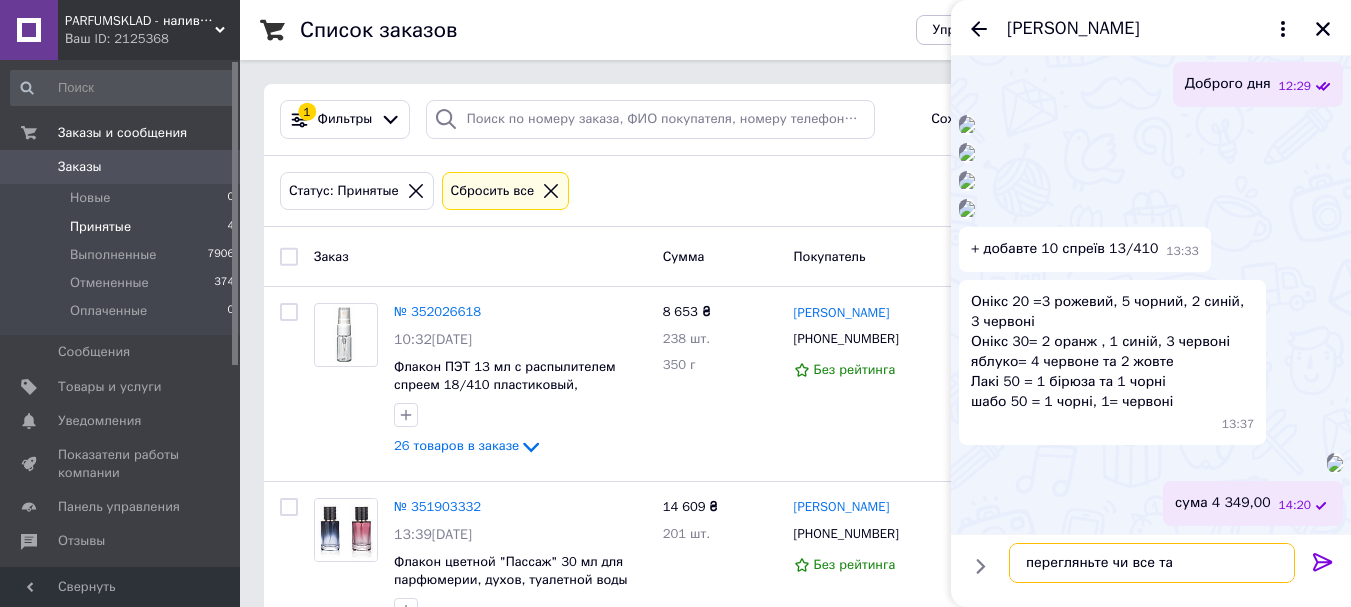 type on "перегляньте чи все так" 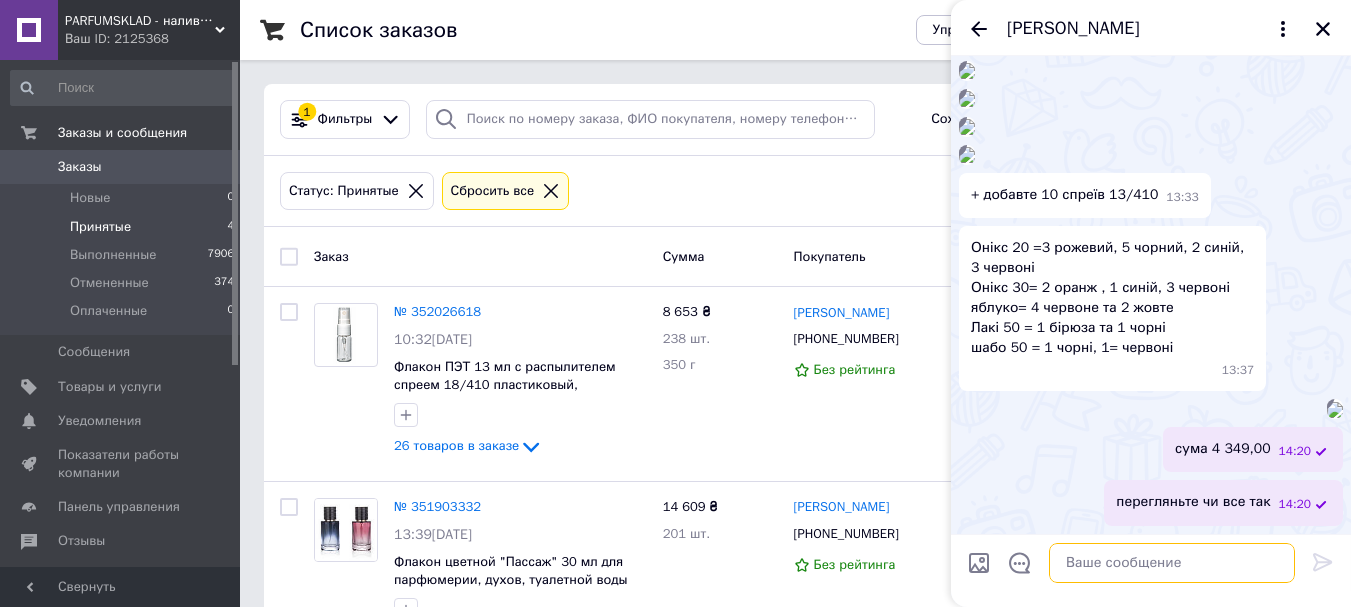 scroll, scrollTop: 2471, scrollLeft: 0, axis: vertical 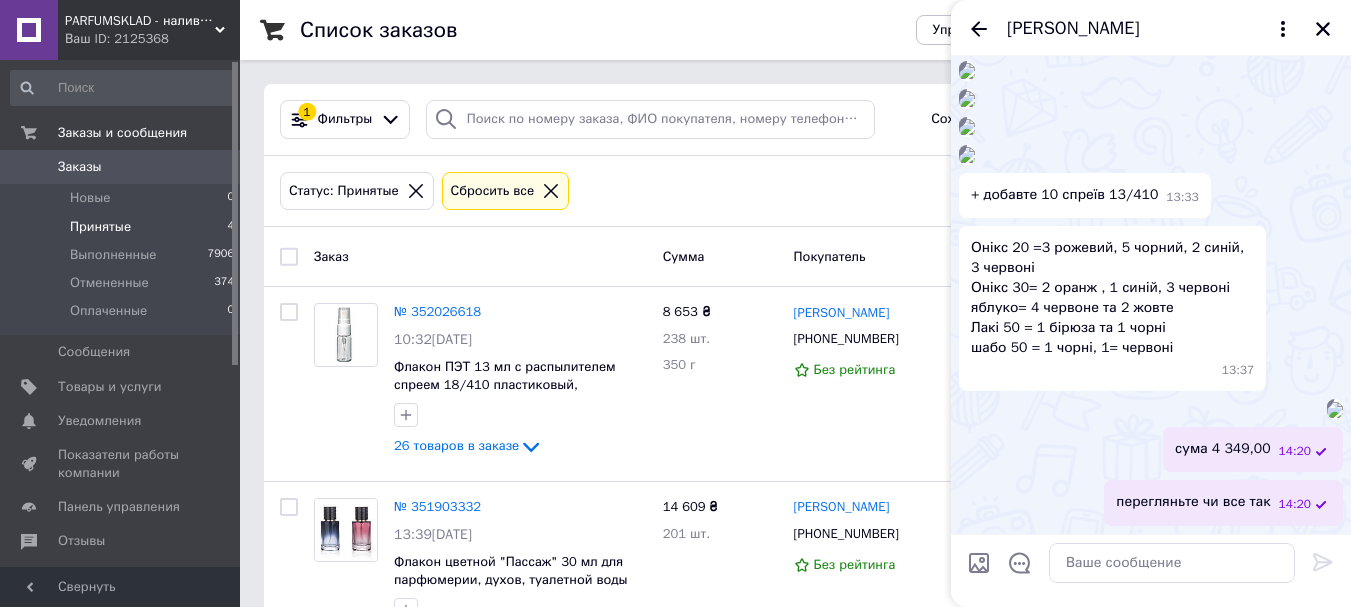 drag, startPoint x: 1309, startPoint y: 429, endPoint x: 1321, endPoint y: 413, distance: 20 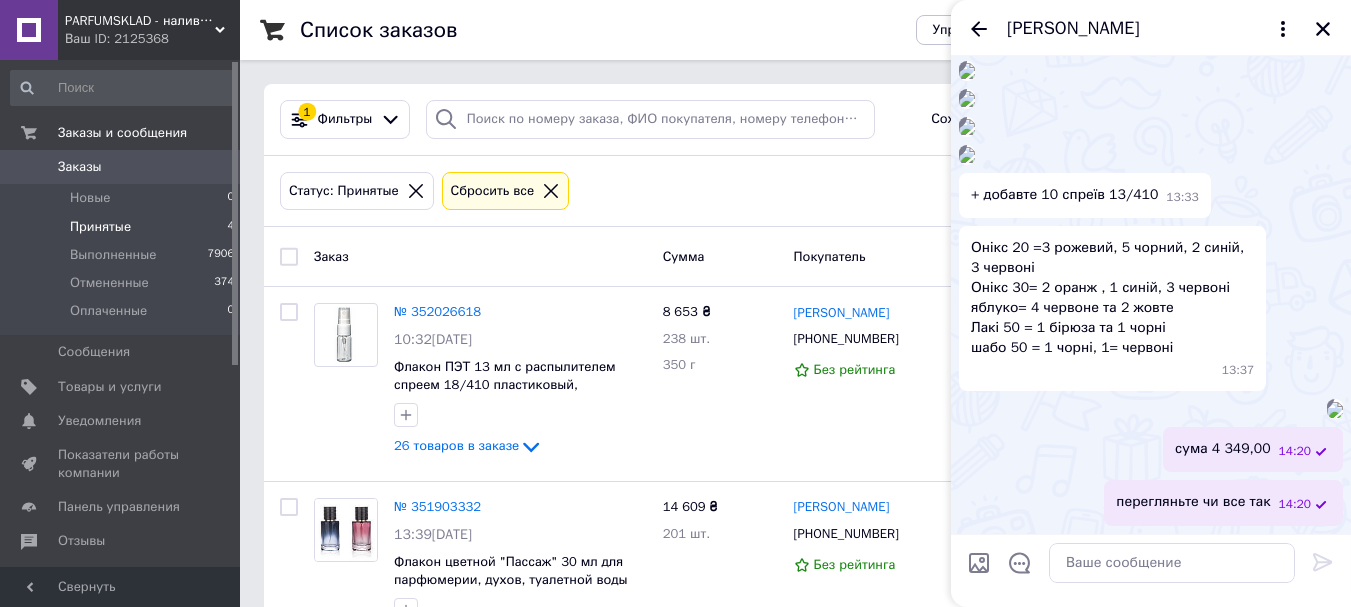 drag, startPoint x: 1278, startPoint y: 484, endPoint x: 1048, endPoint y: 406, distance: 242.86621 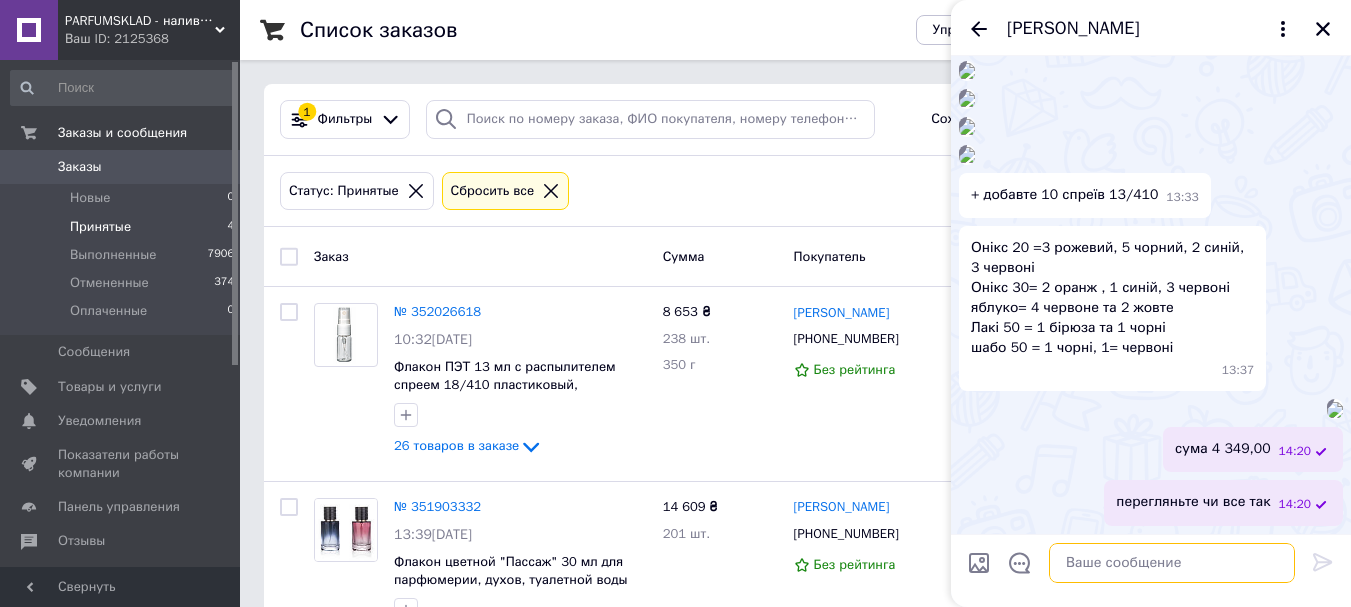 click at bounding box center [1172, 563] 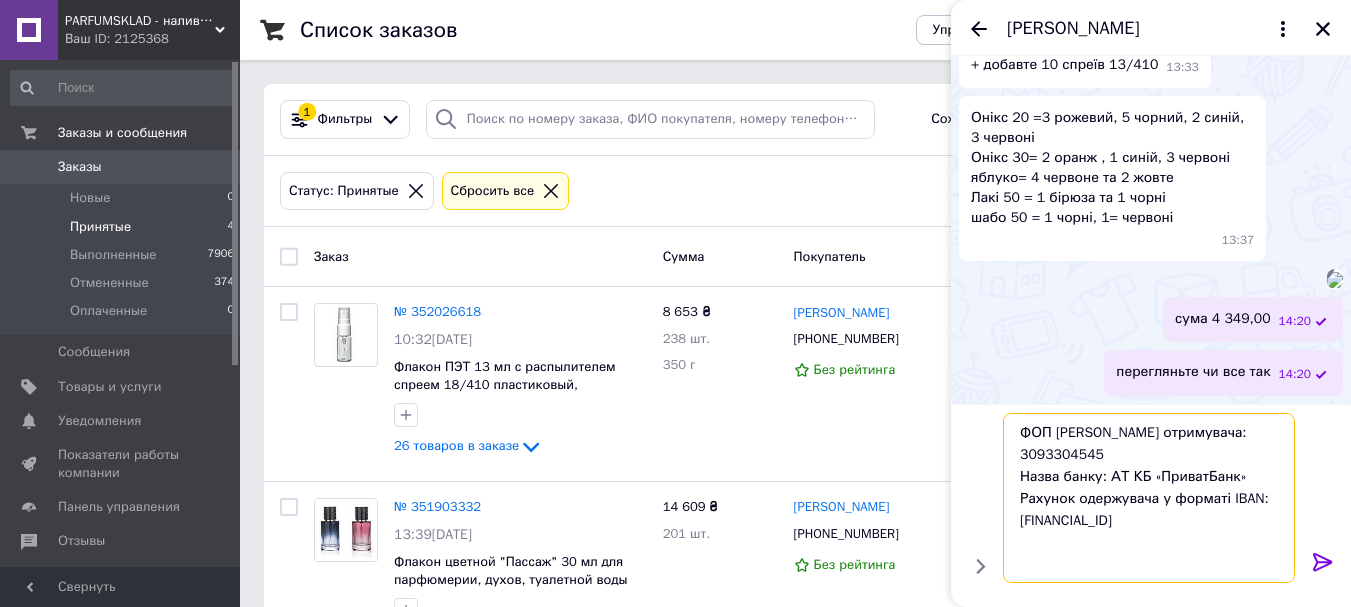scroll, scrollTop: 0, scrollLeft: 0, axis: both 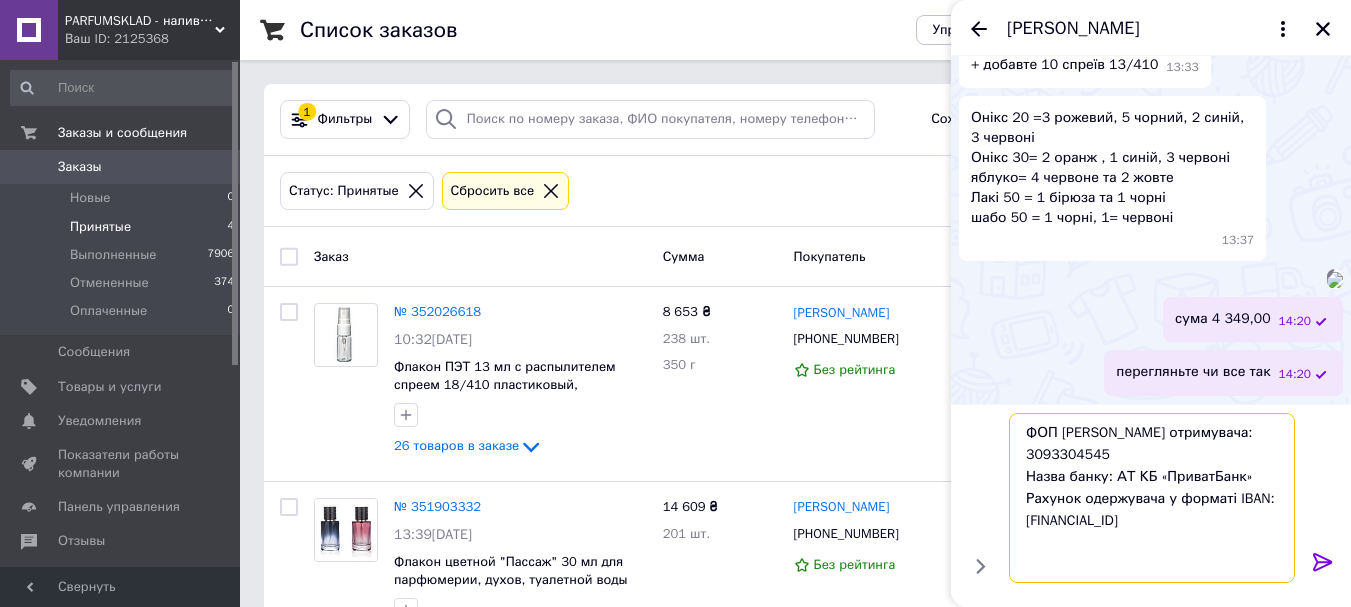 type 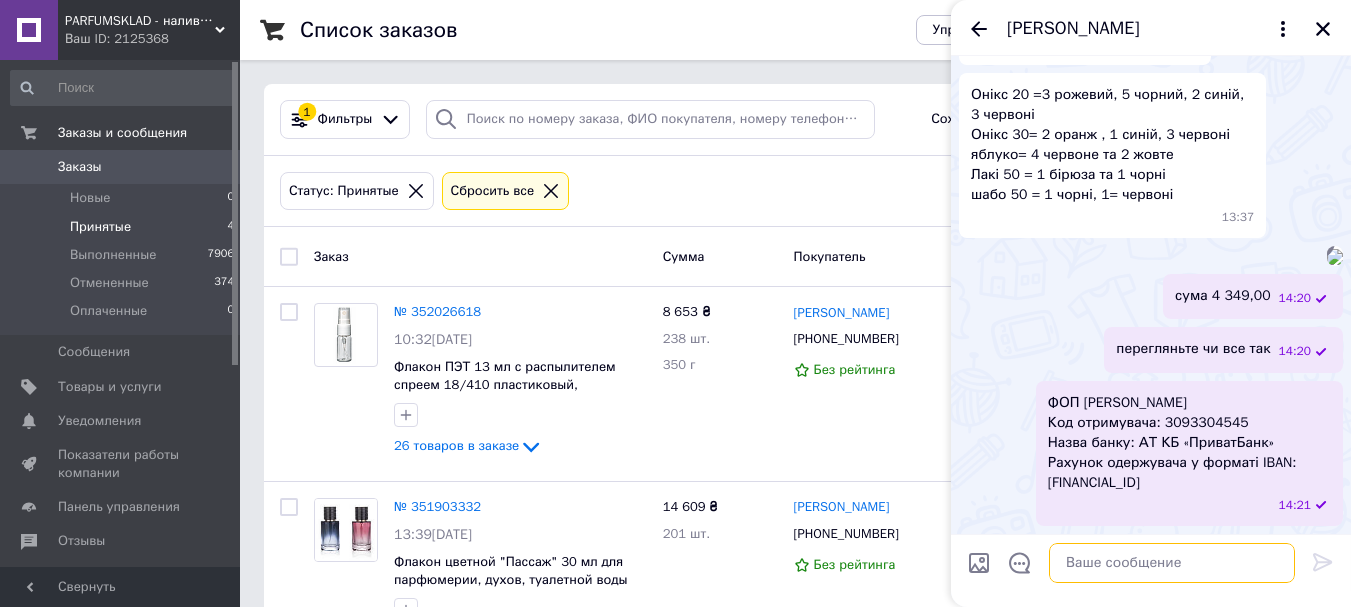 scroll, scrollTop: 5624, scrollLeft: 0, axis: vertical 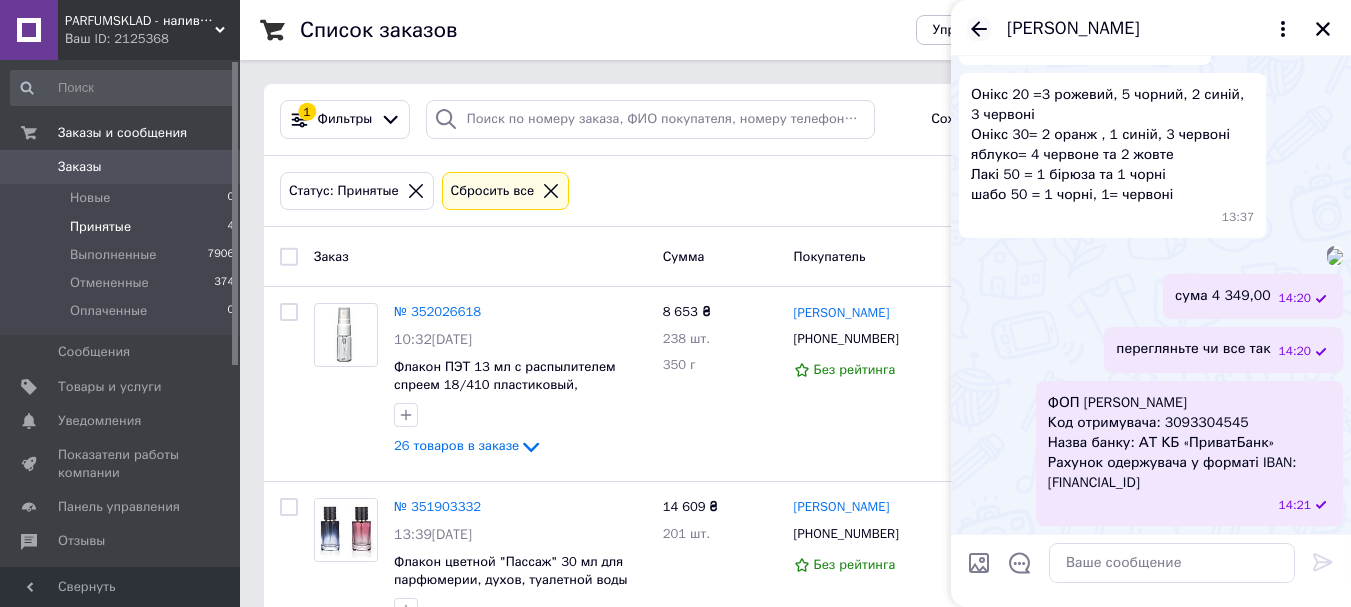 click 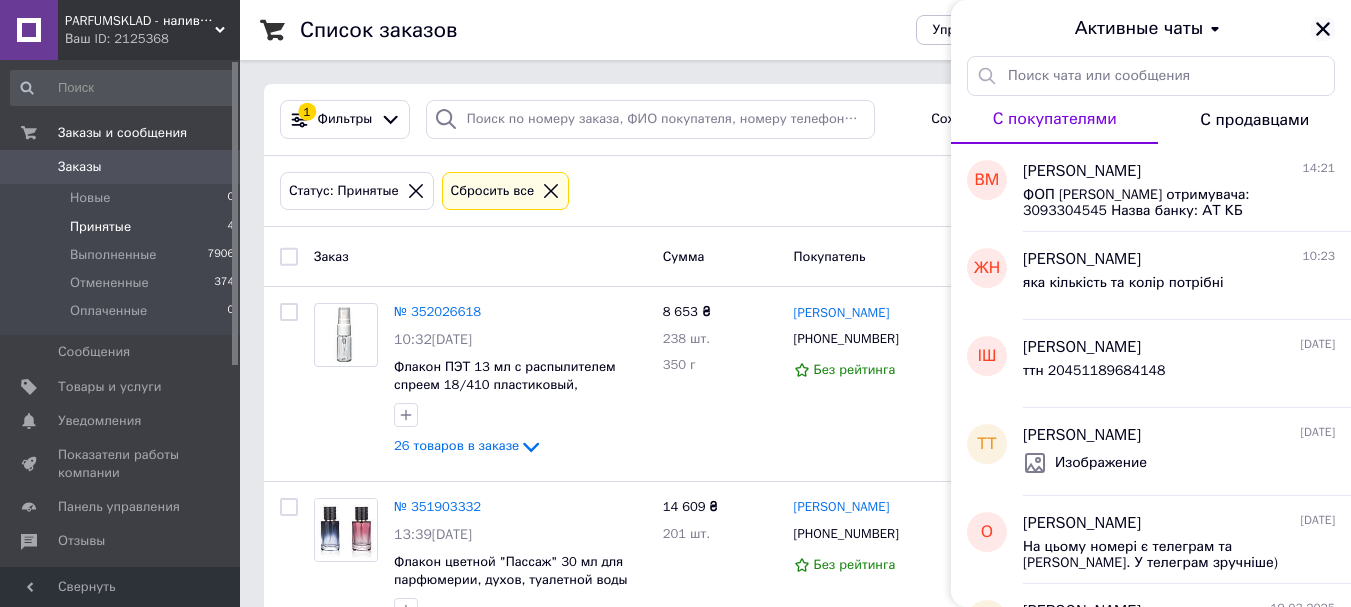 click 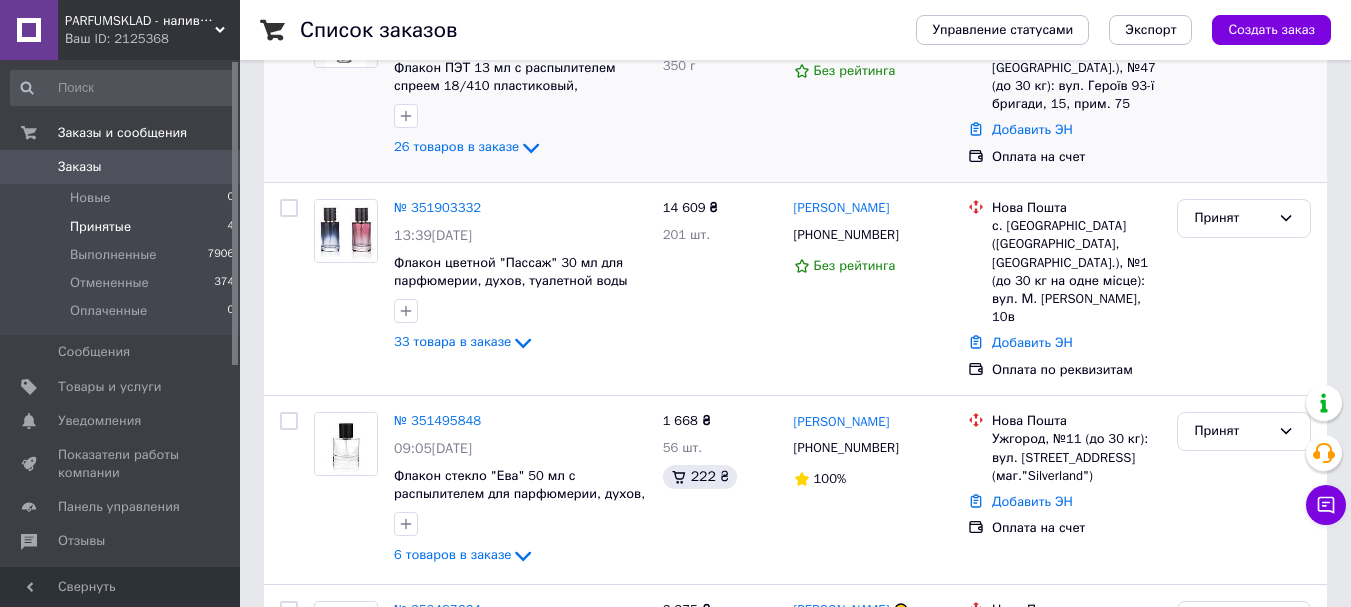 scroll, scrollTop: 400, scrollLeft: 0, axis: vertical 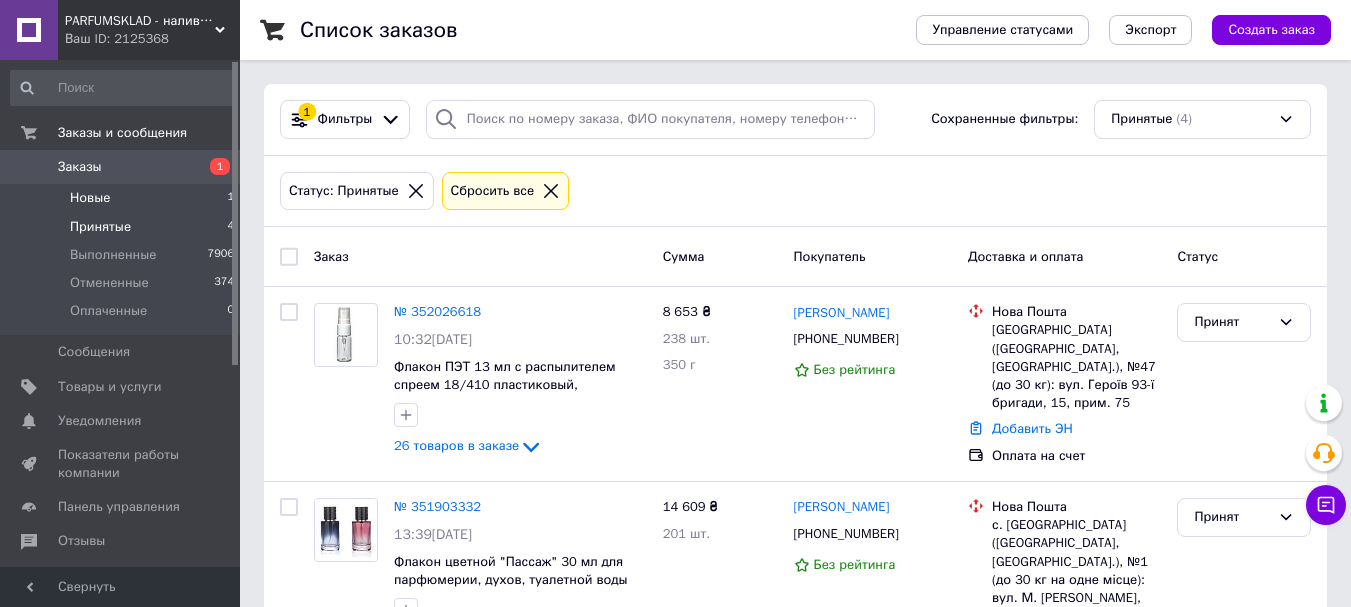 click on "Новые 1" at bounding box center (123, 198) 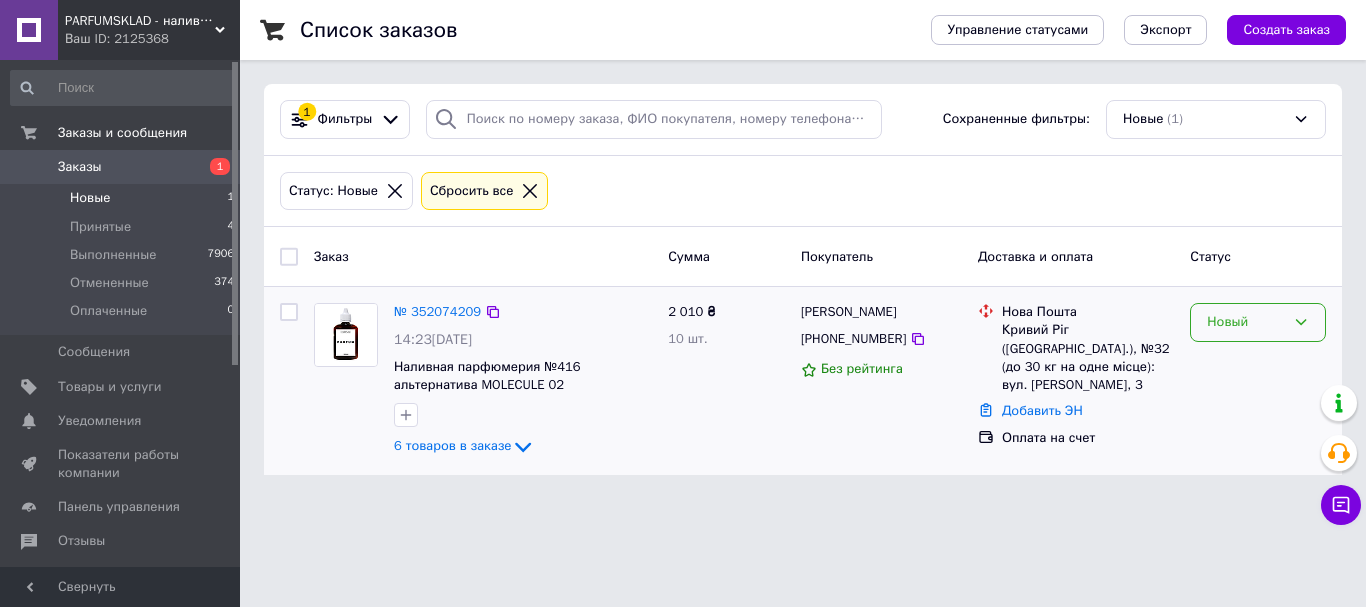 click on "Новый" at bounding box center [1258, 322] 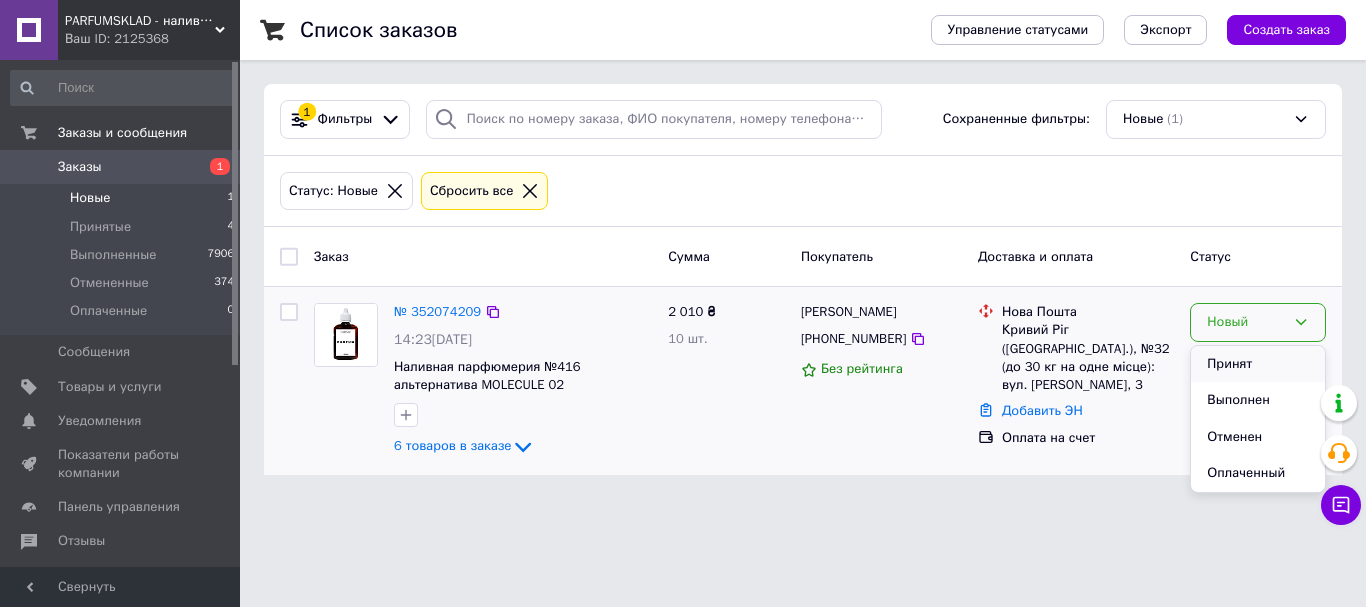 click on "Принят" at bounding box center (1258, 364) 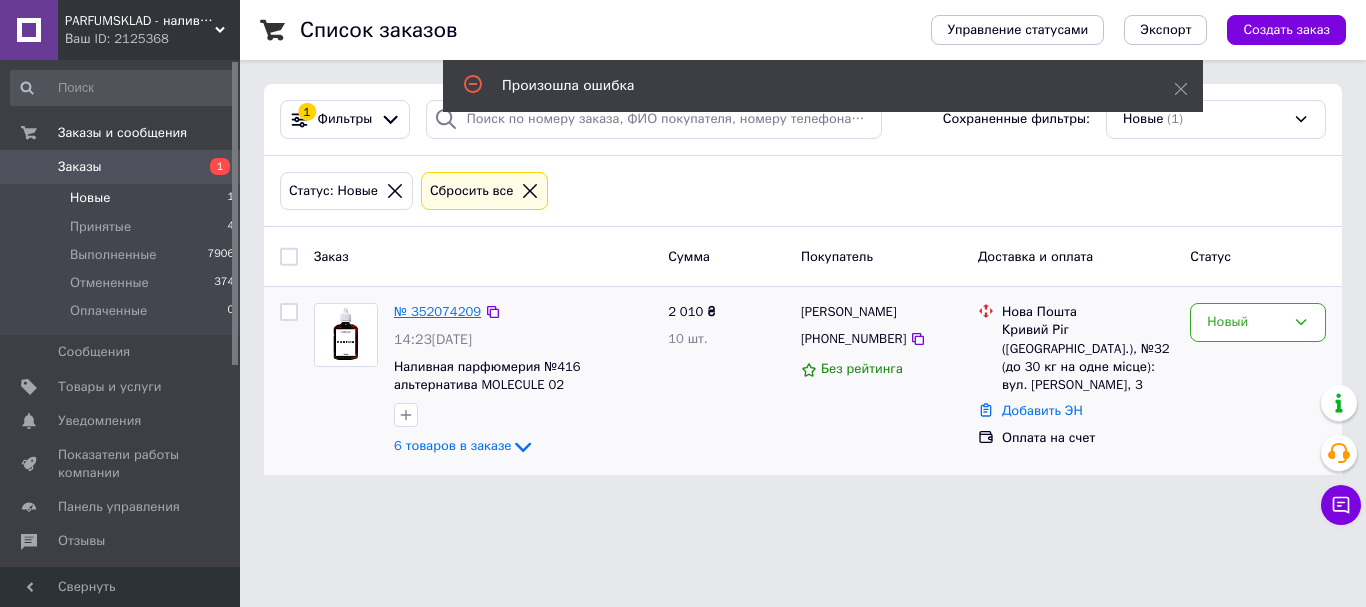 click on "№ 352074209" at bounding box center [437, 311] 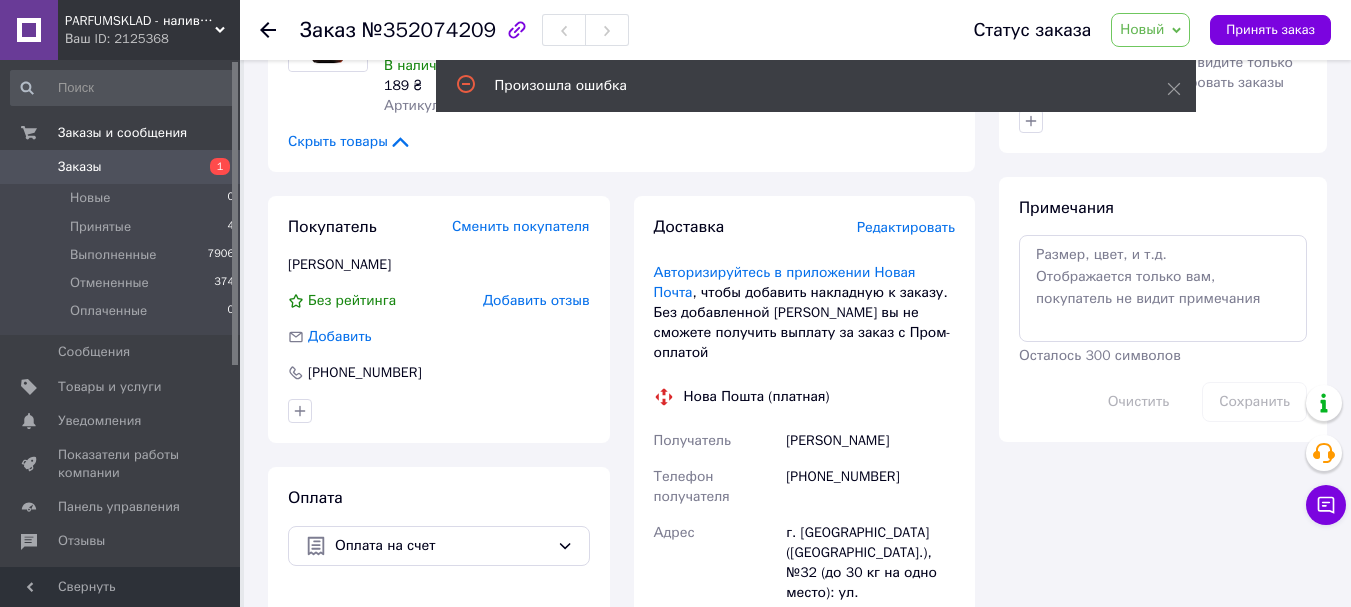 scroll, scrollTop: 1000, scrollLeft: 0, axis: vertical 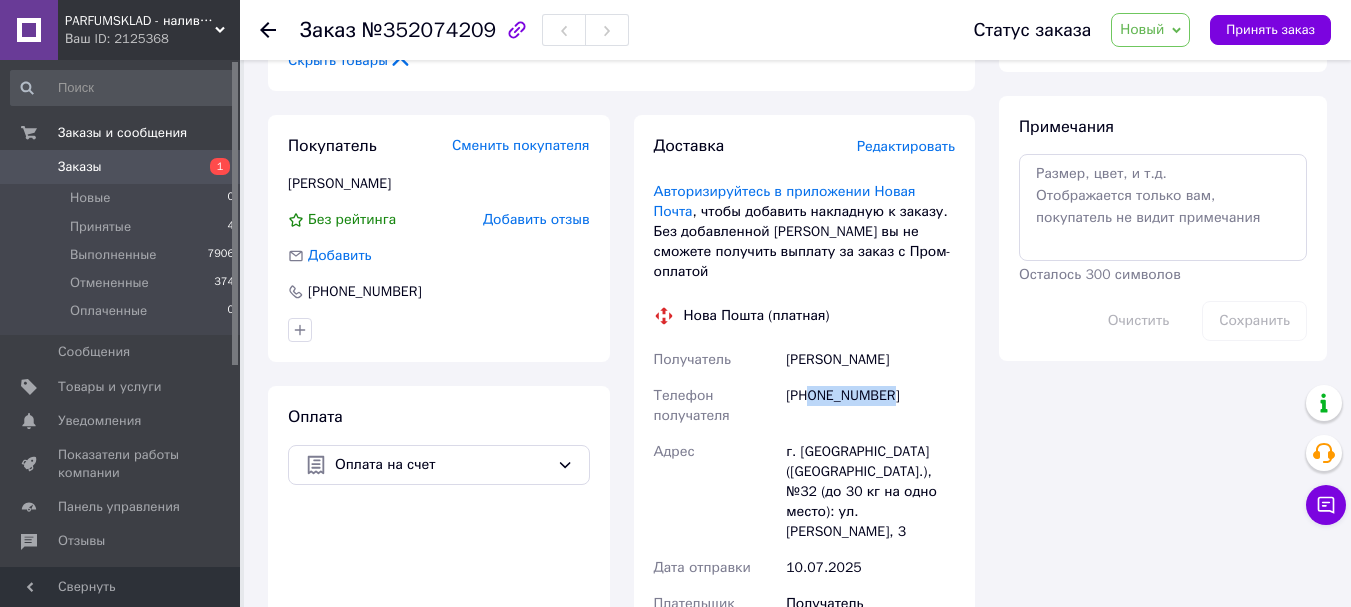drag, startPoint x: 898, startPoint y: 375, endPoint x: 809, endPoint y: 375, distance: 89 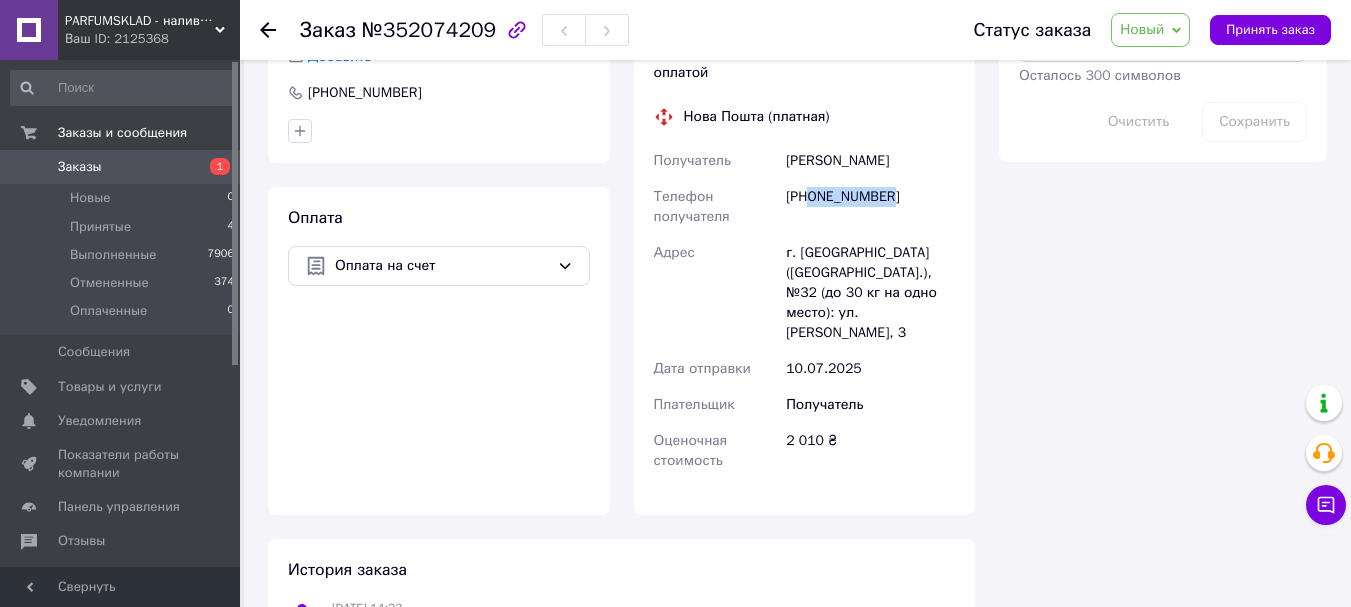 scroll, scrollTop: 1200, scrollLeft: 0, axis: vertical 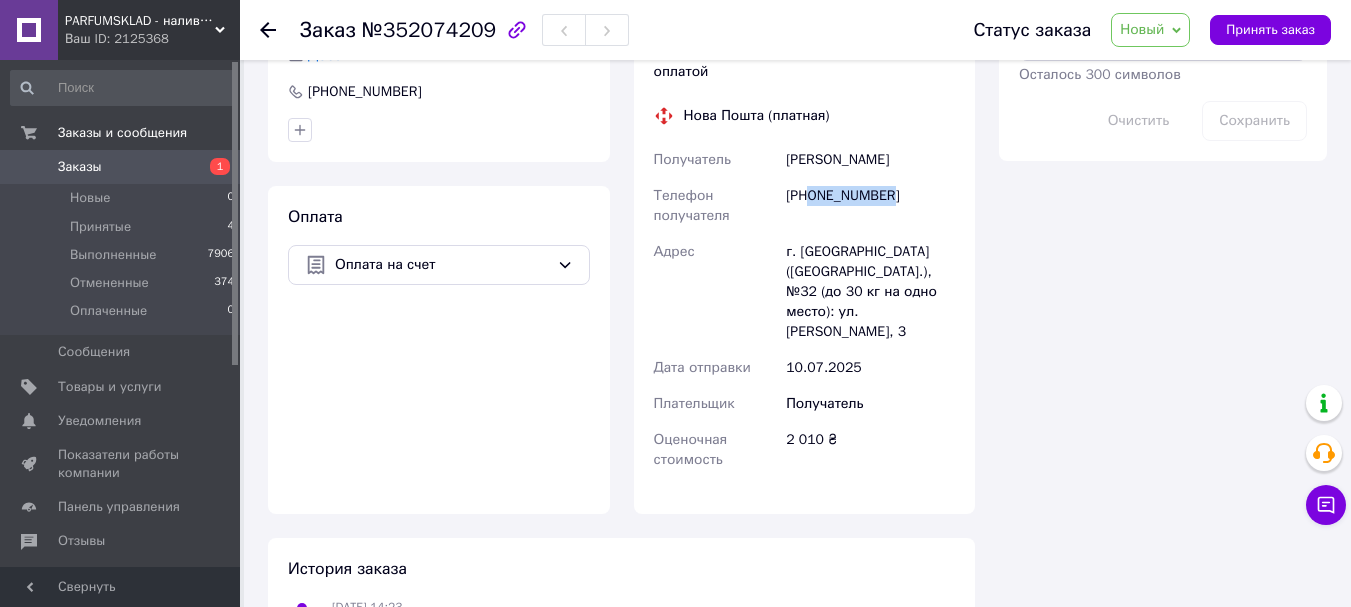 click on "Новый" at bounding box center [1150, 30] 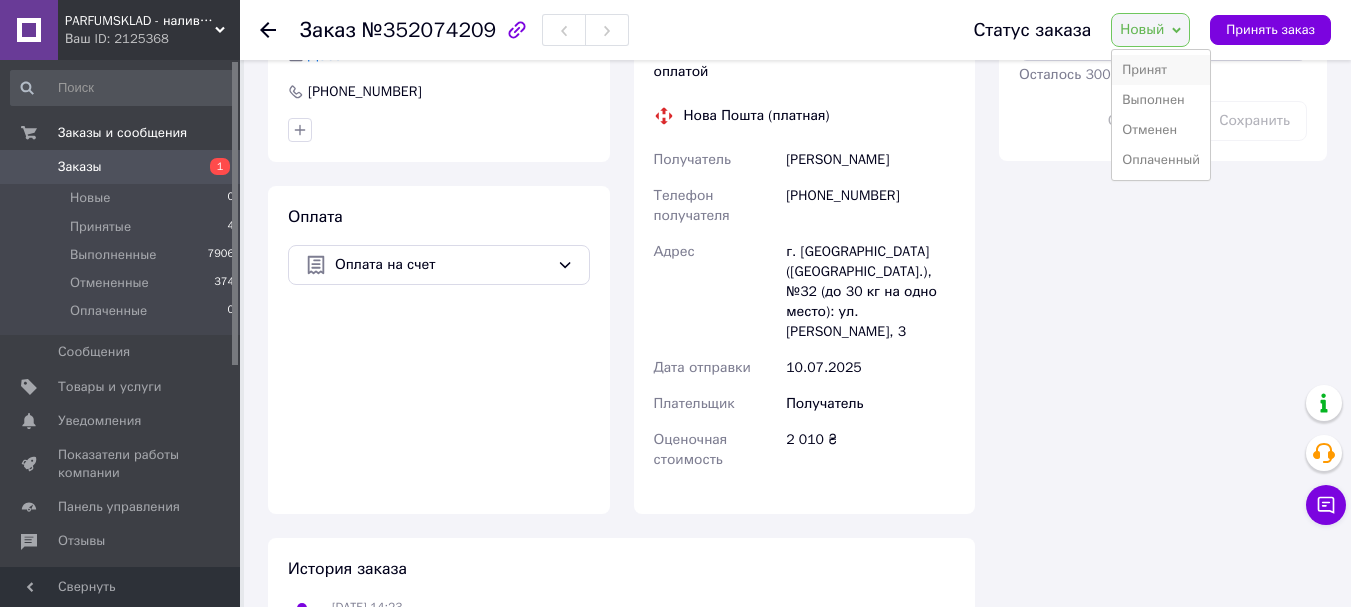 click on "Принят" at bounding box center [1161, 70] 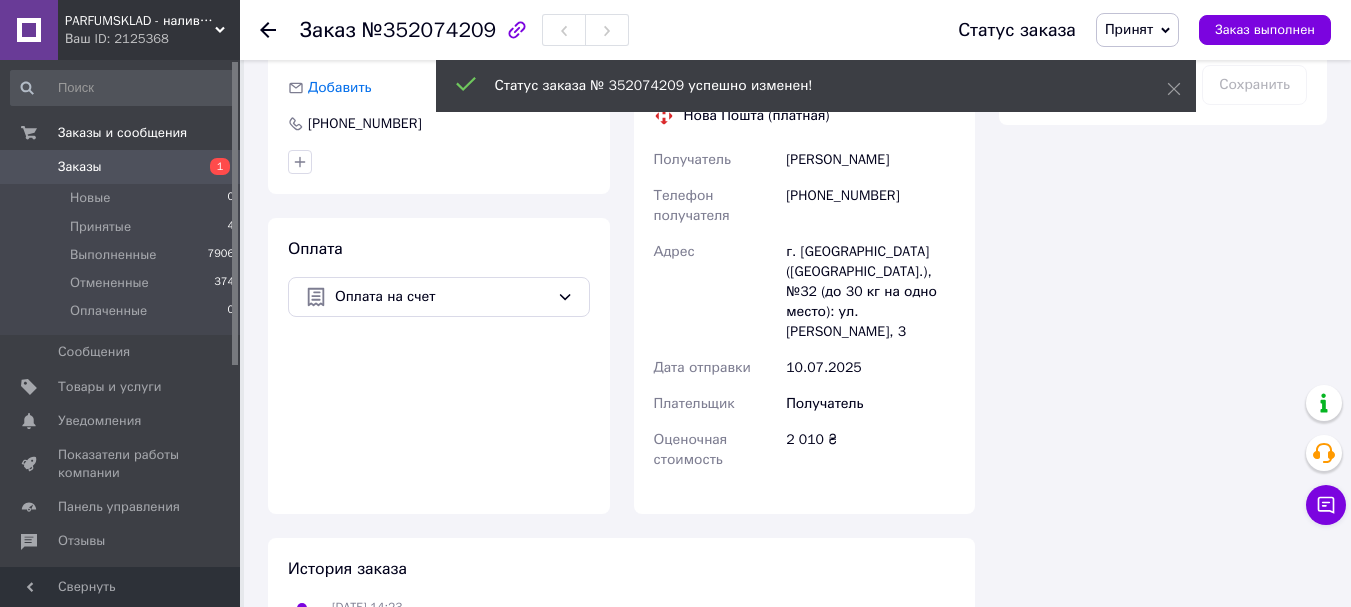 scroll, scrollTop: 1232, scrollLeft: 0, axis: vertical 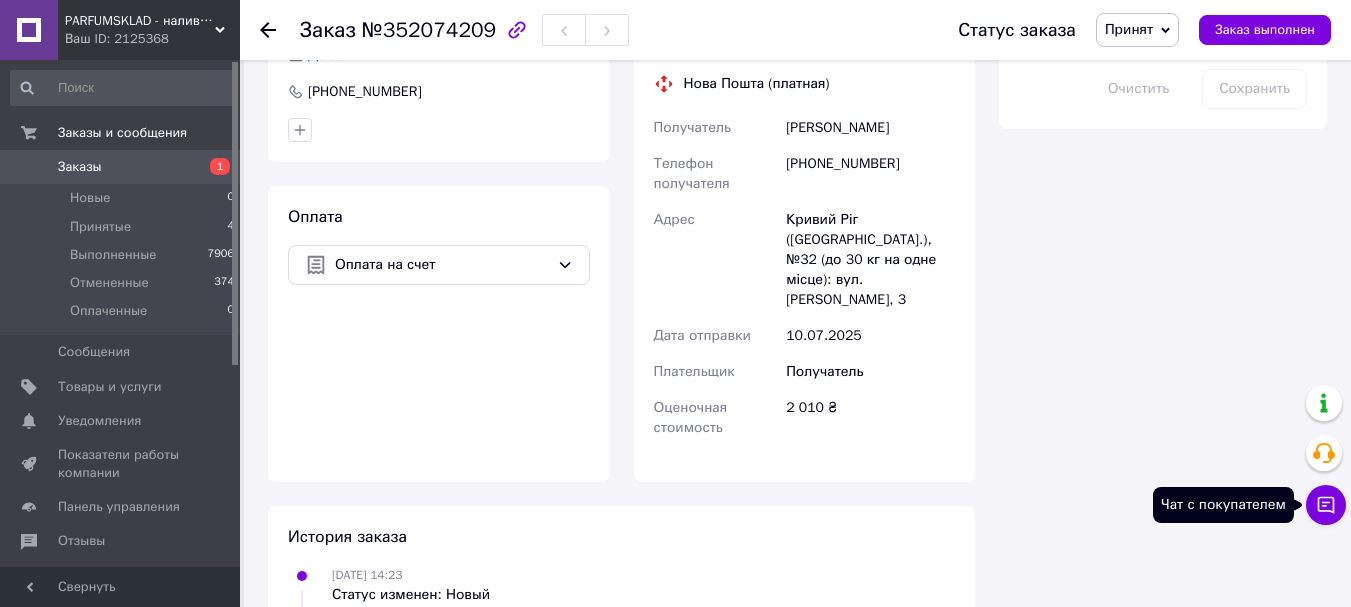 click 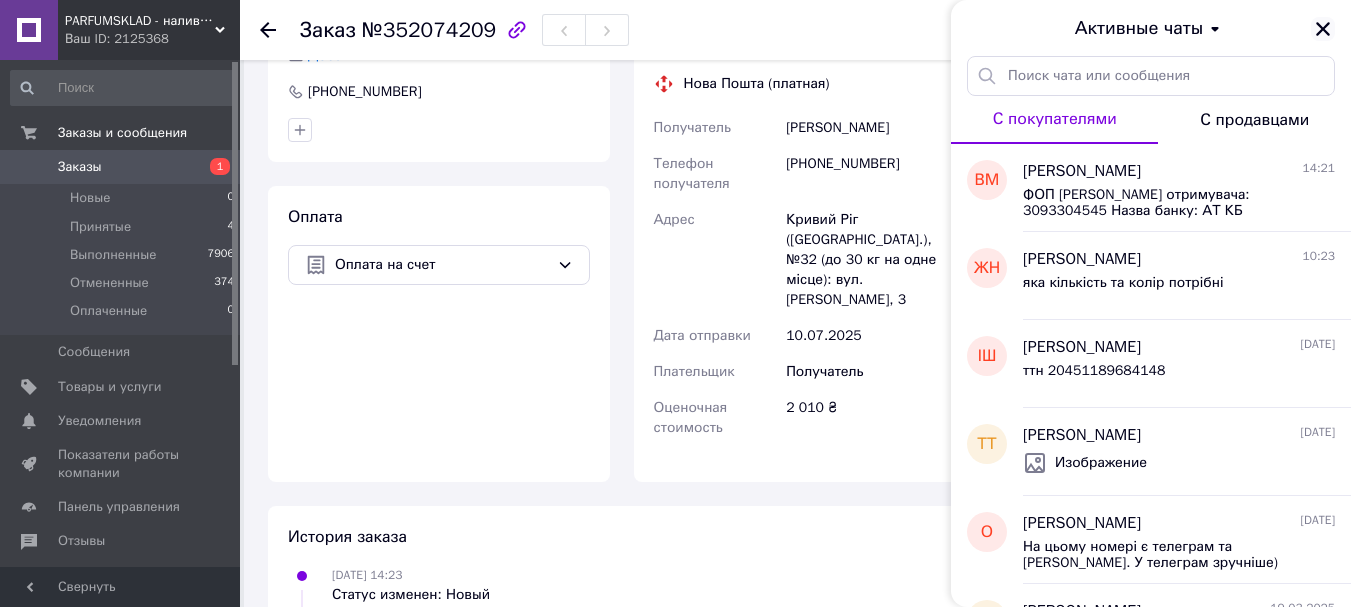 click 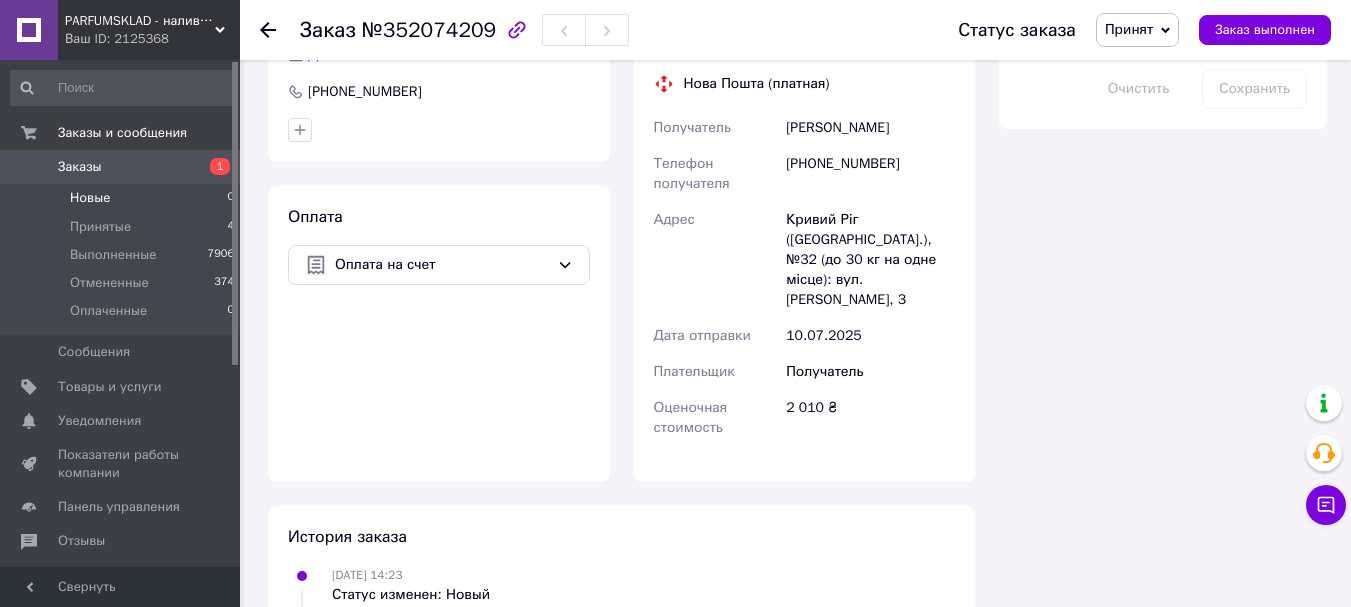 click on "Новые 0" at bounding box center [123, 198] 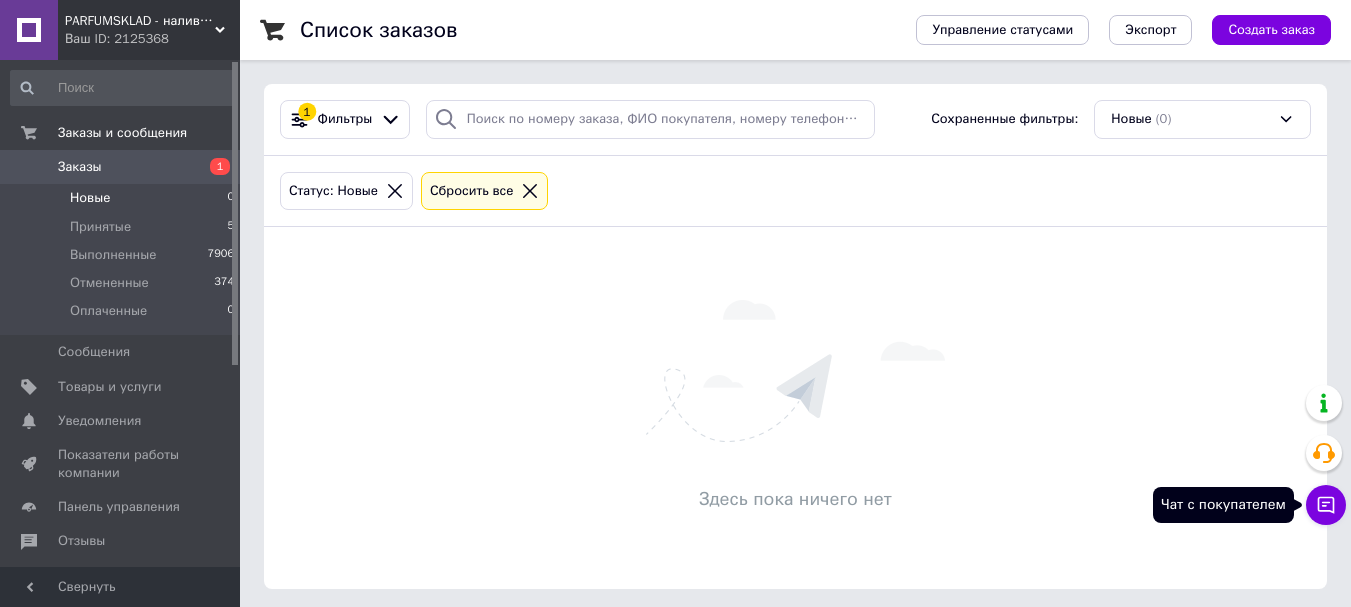 click 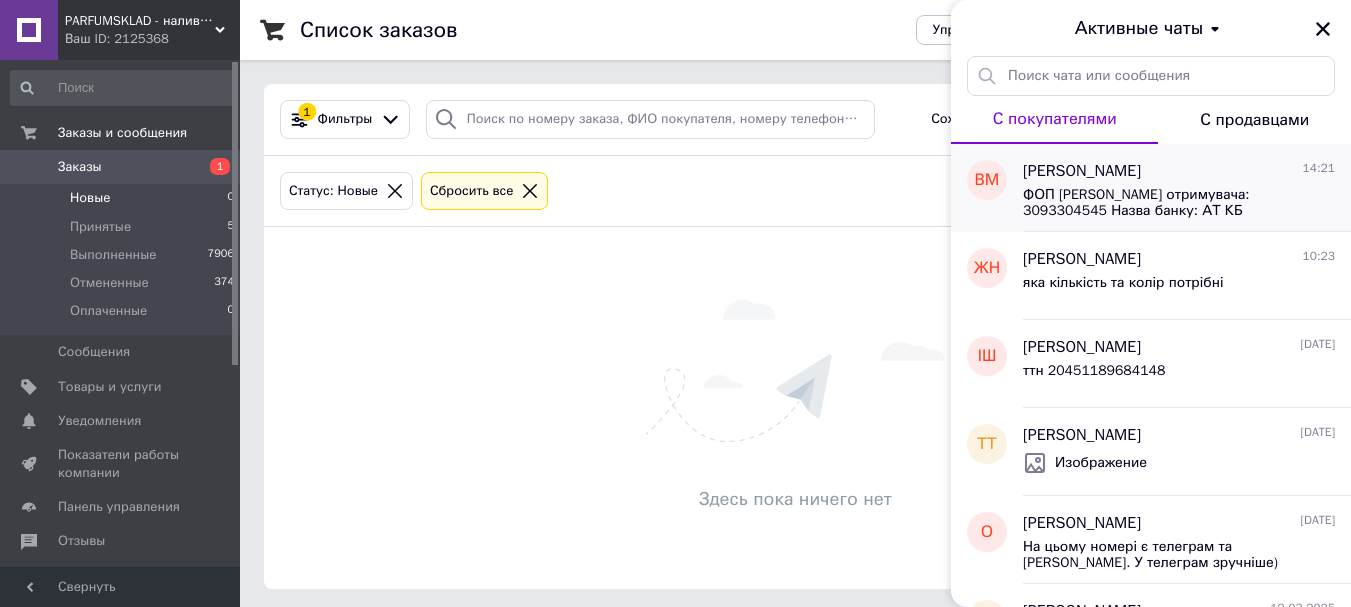 click on "ФОП [PERSON_NAME] отримувача: 3093304545
Назва банку: АТ КБ «ПриватБанк»
Рахунок одержувача у форматі IBAN: [FINANCIAL_ID]" at bounding box center [1165, 203] 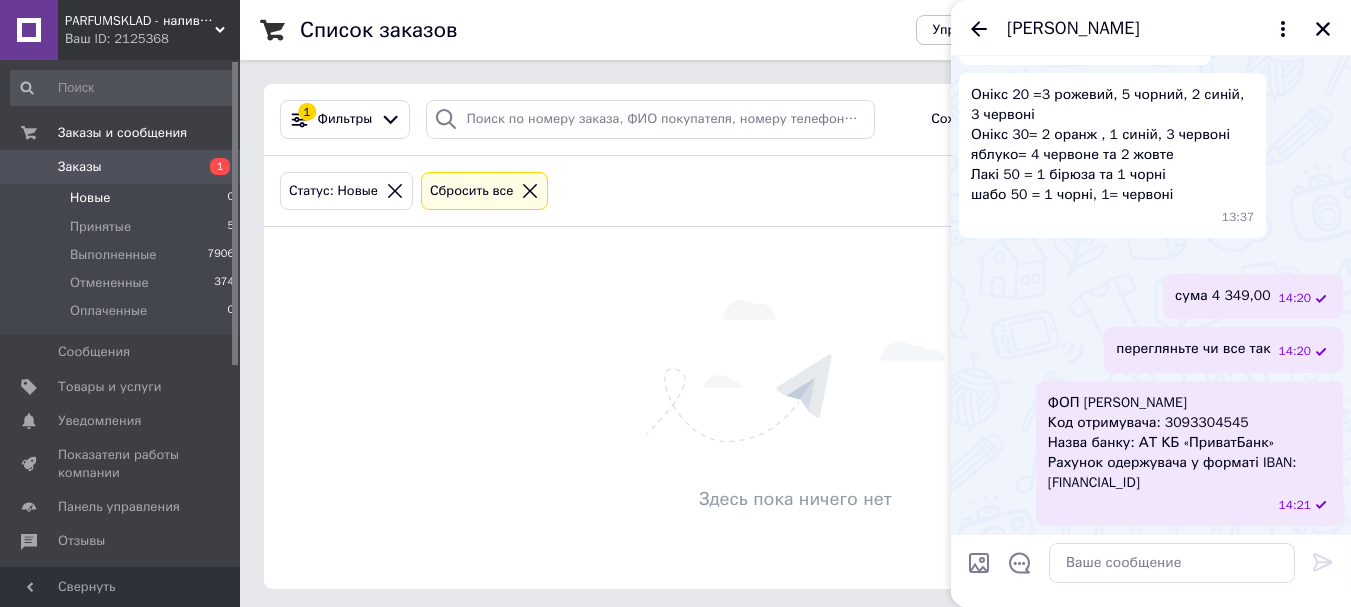 scroll, scrollTop: 4392, scrollLeft: 0, axis: vertical 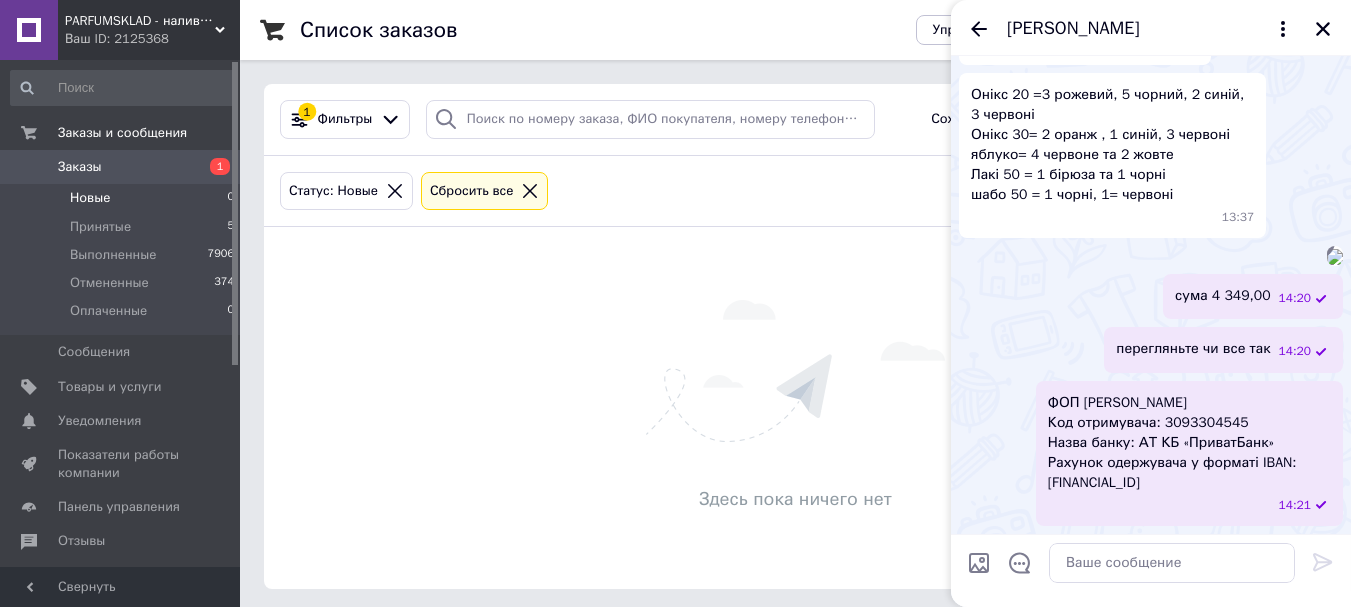 click 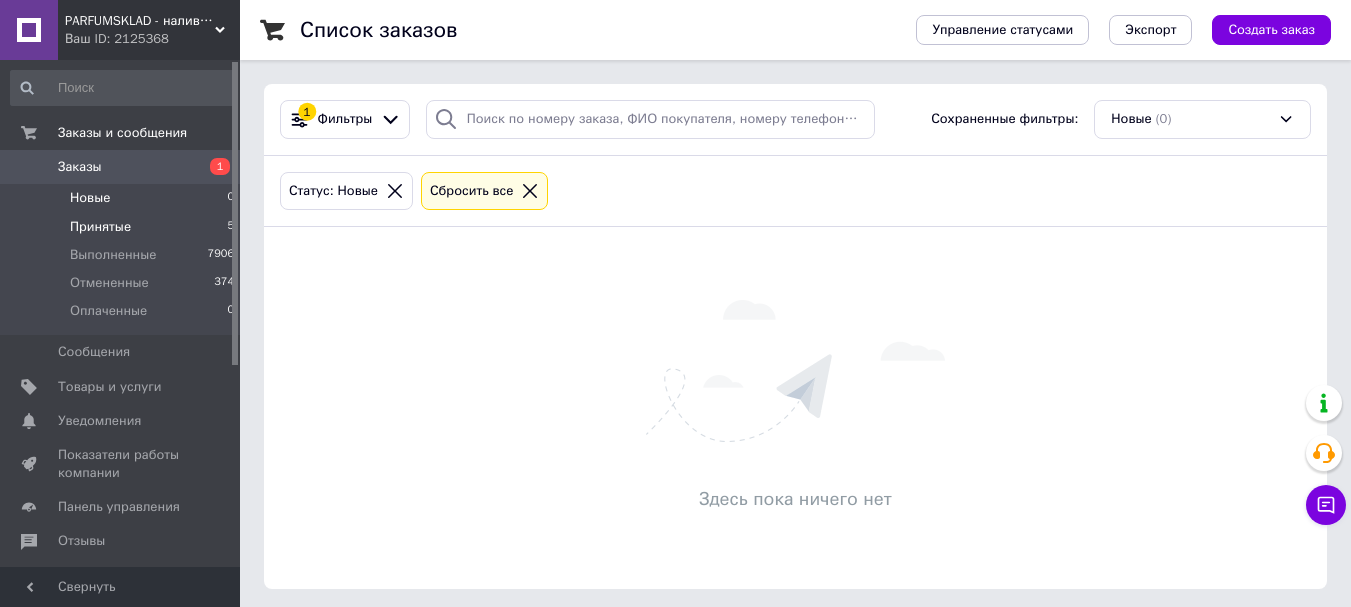 click on "Принятые 5" at bounding box center [123, 227] 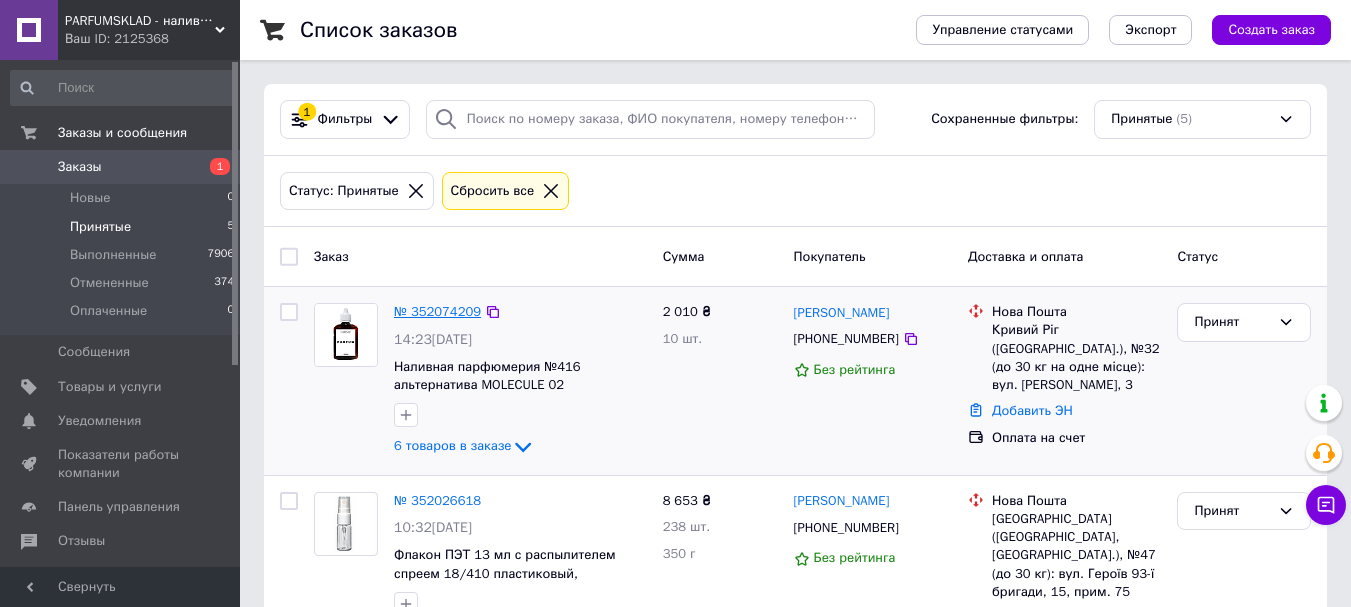 click on "№ 352074209" at bounding box center [437, 311] 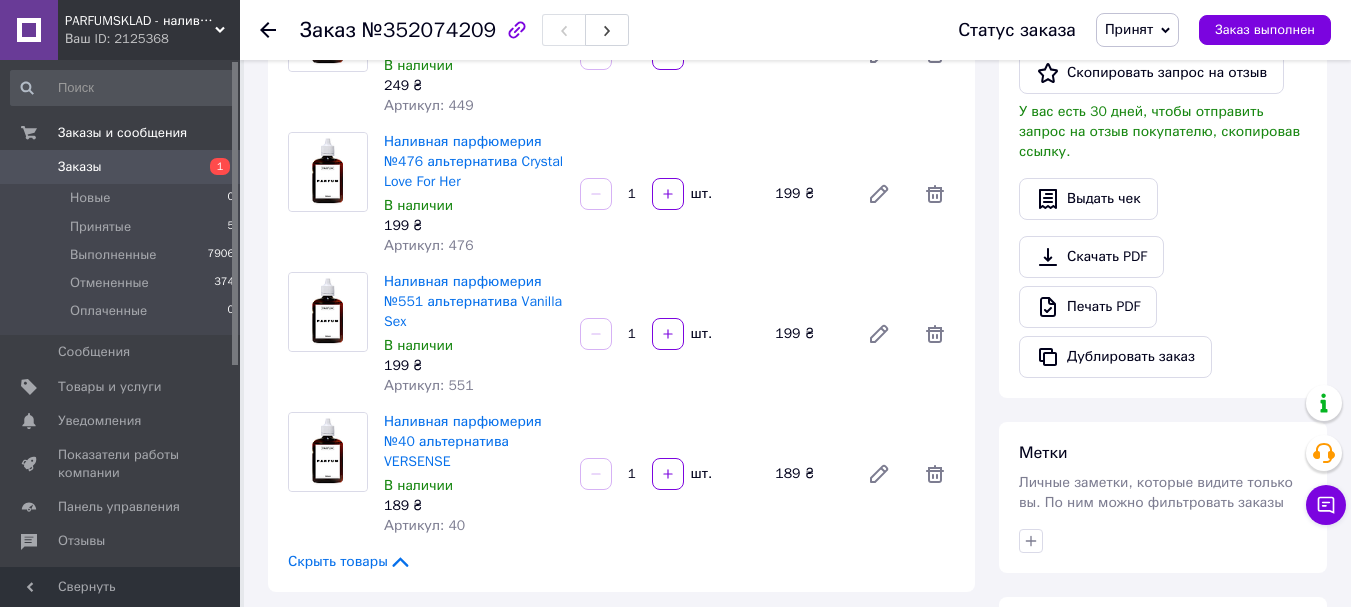 scroll, scrollTop: 500, scrollLeft: 0, axis: vertical 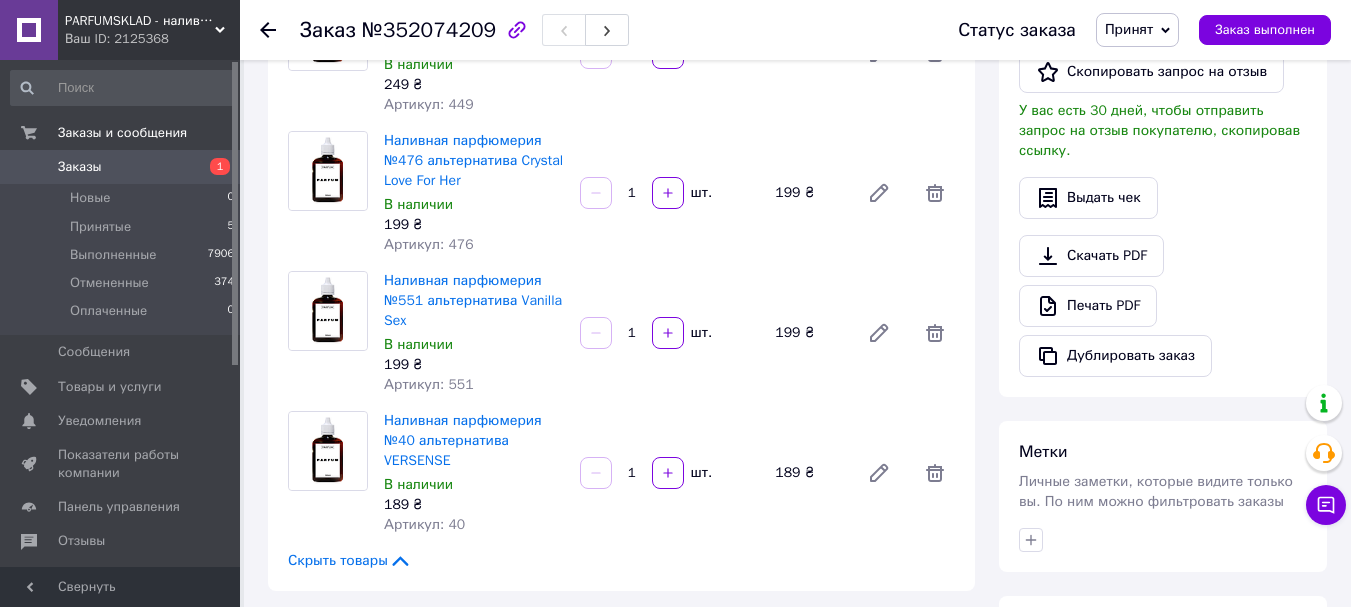 click 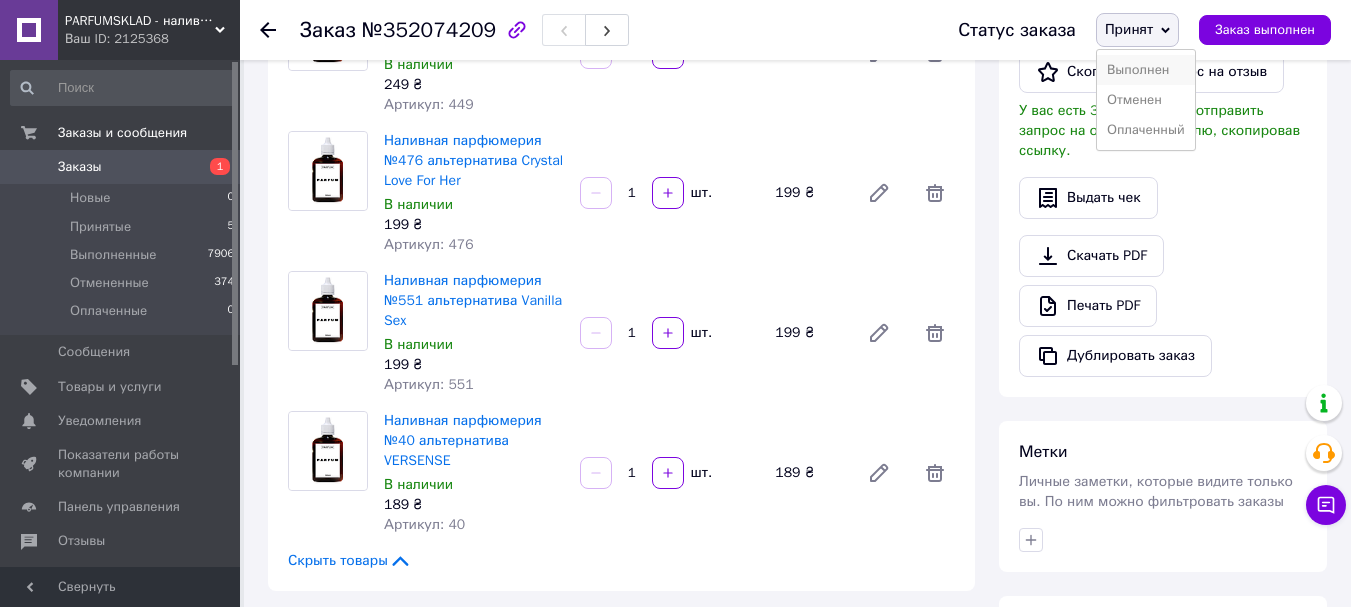 click on "Выполнен" at bounding box center (1146, 70) 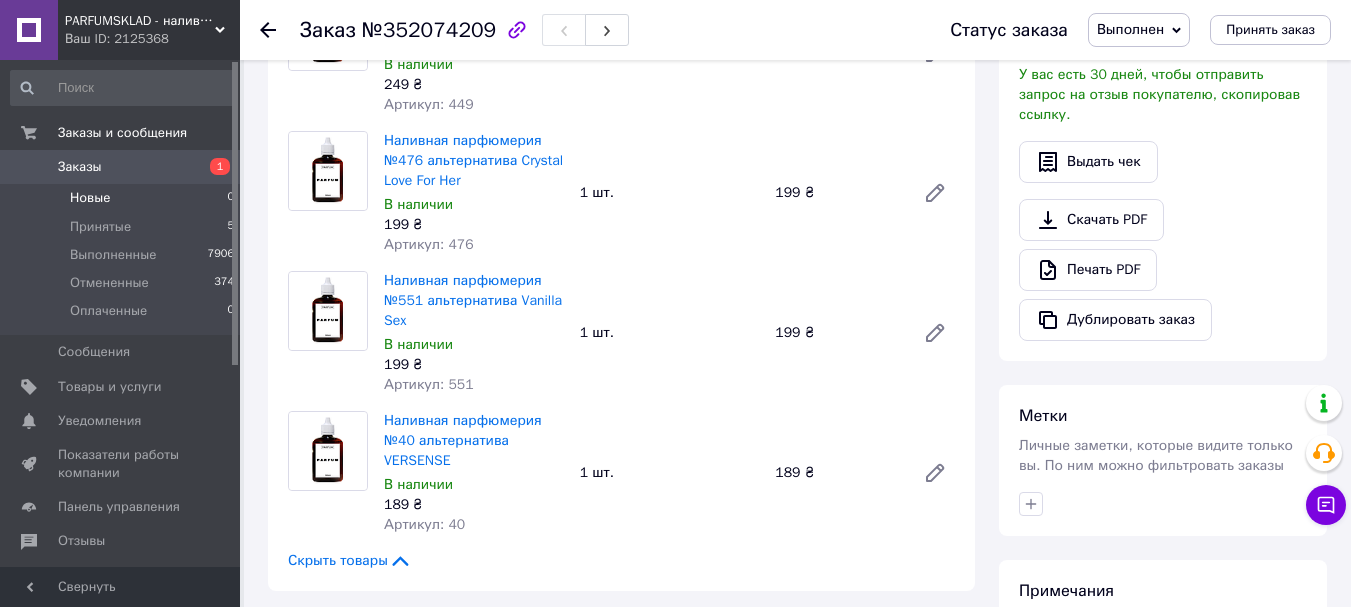 click on "Новые 0" at bounding box center [123, 198] 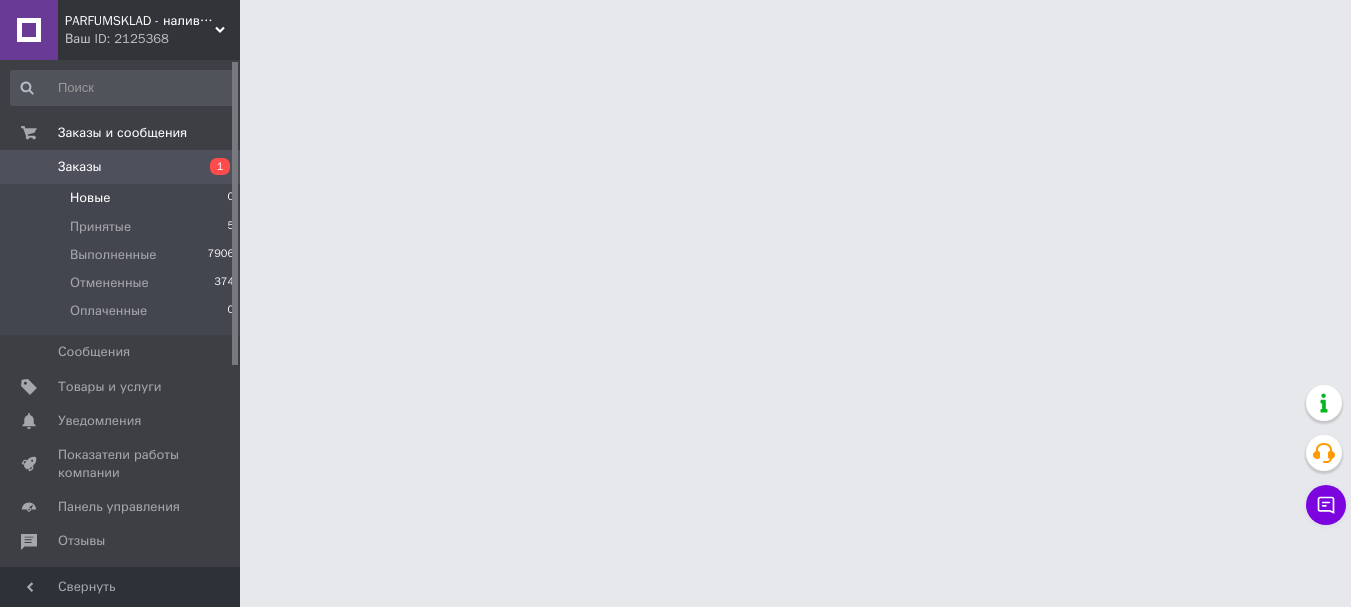 scroll, scrollTop: 0, scrollLeft: 0, axis: both 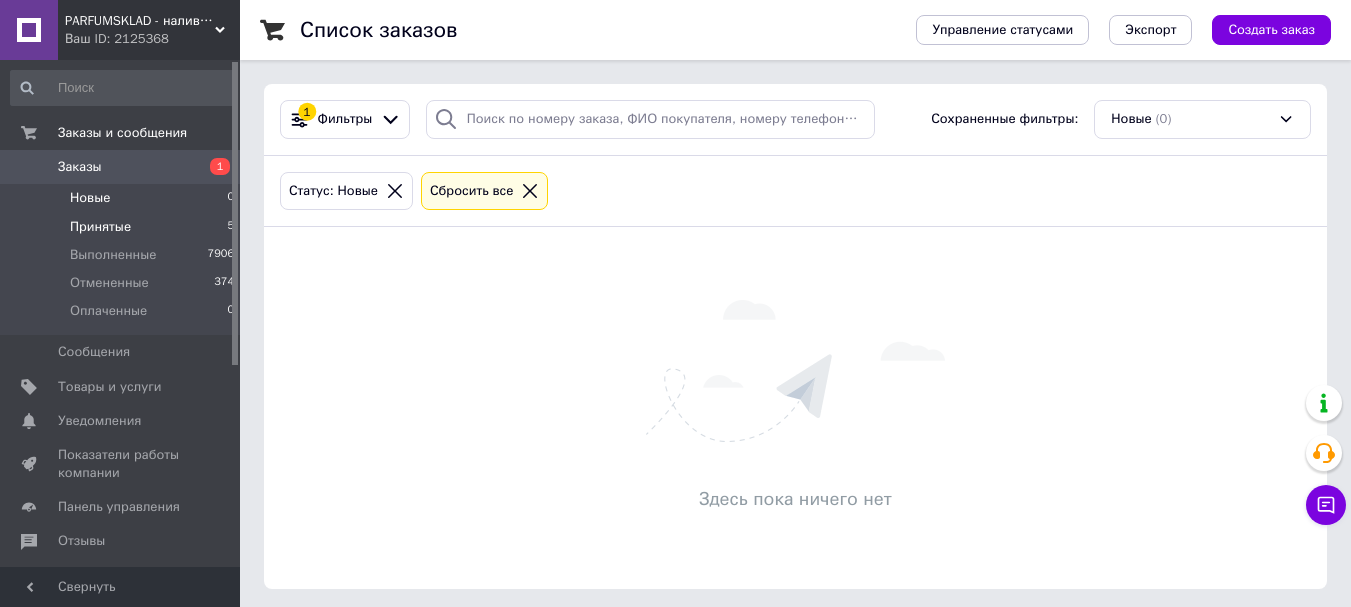 click on "Принятые" at bounding box center (100, 227) 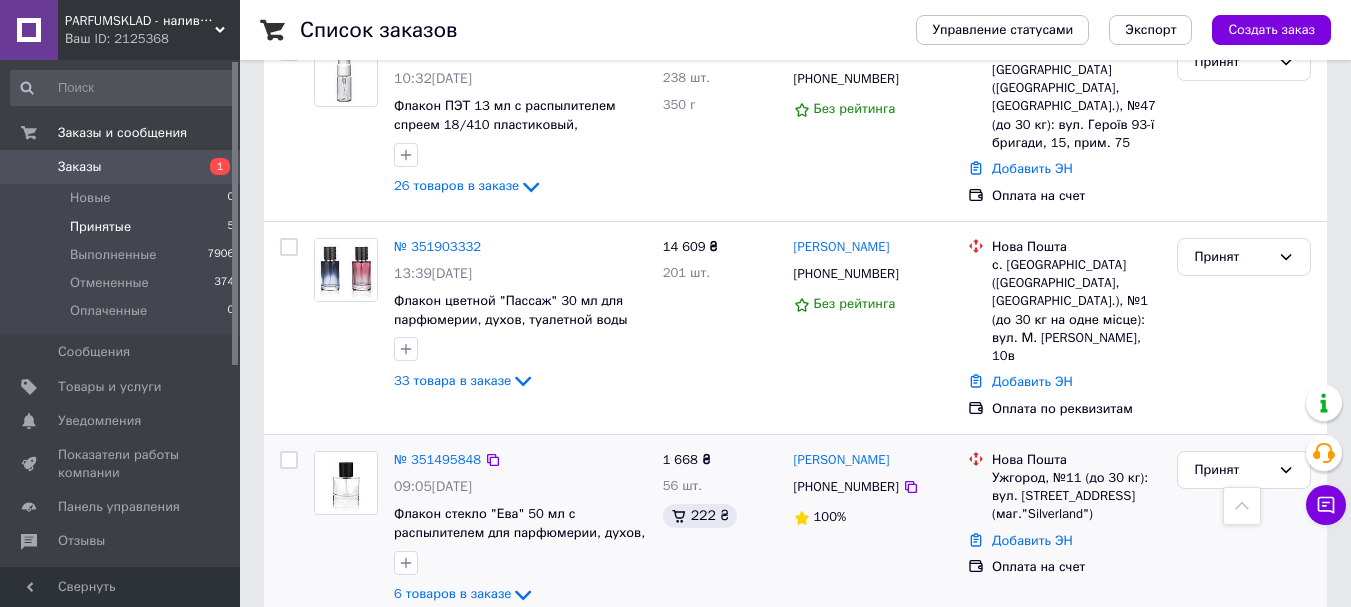 scroll, scrollTop: 447, scrollLeft: 0, axis: vertical 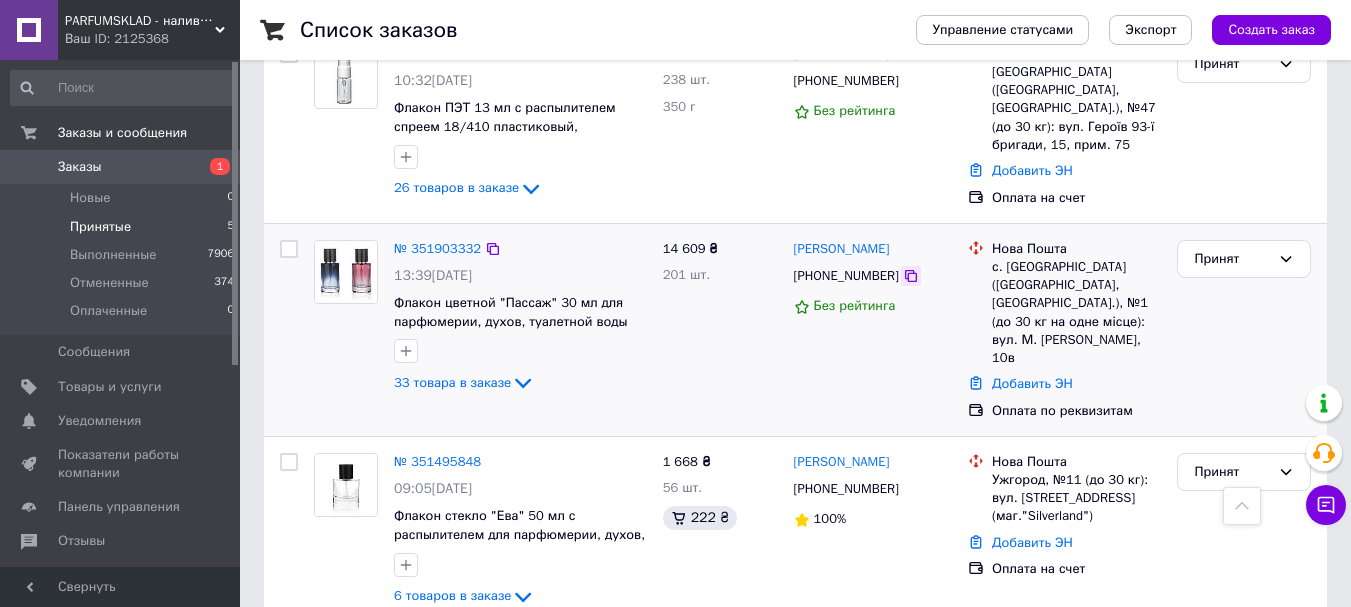 click 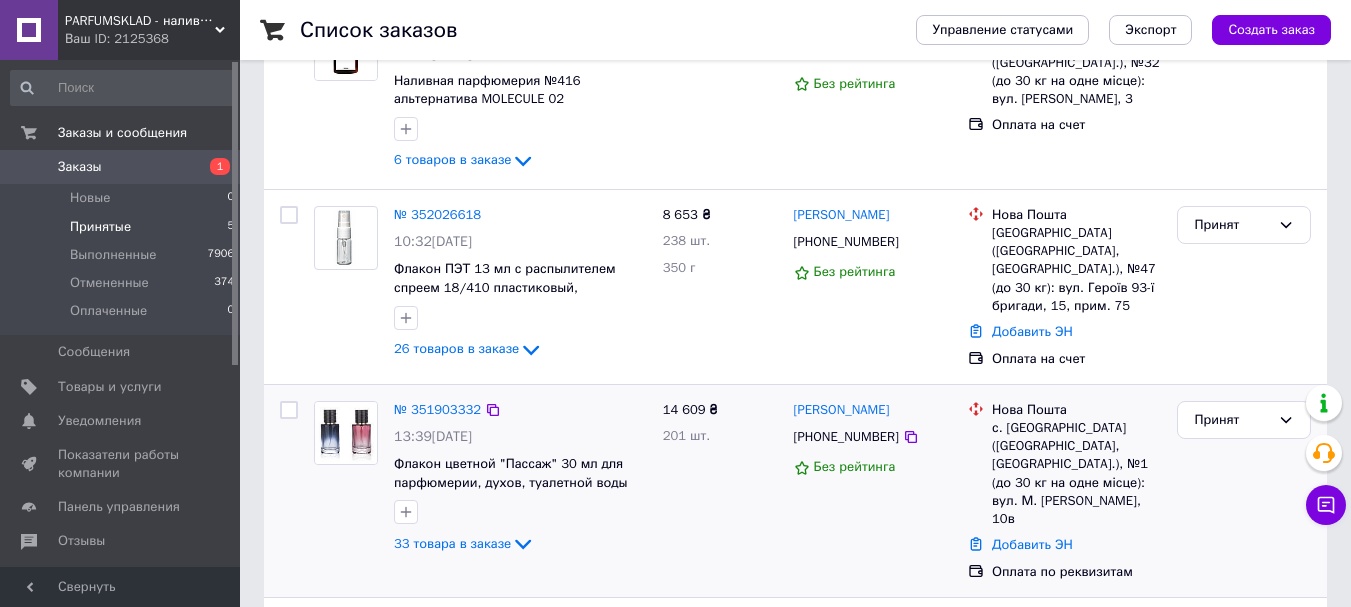 scroll, scrollTop: 300, scrollLeft: 0, axis: vertical 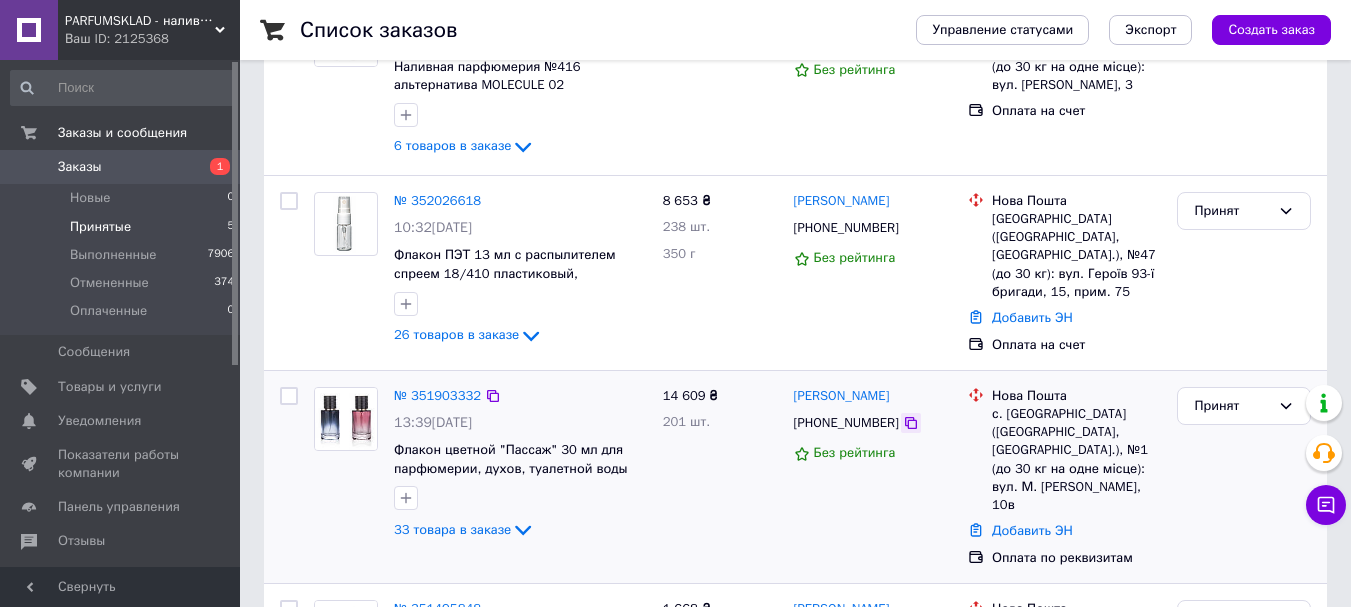 click 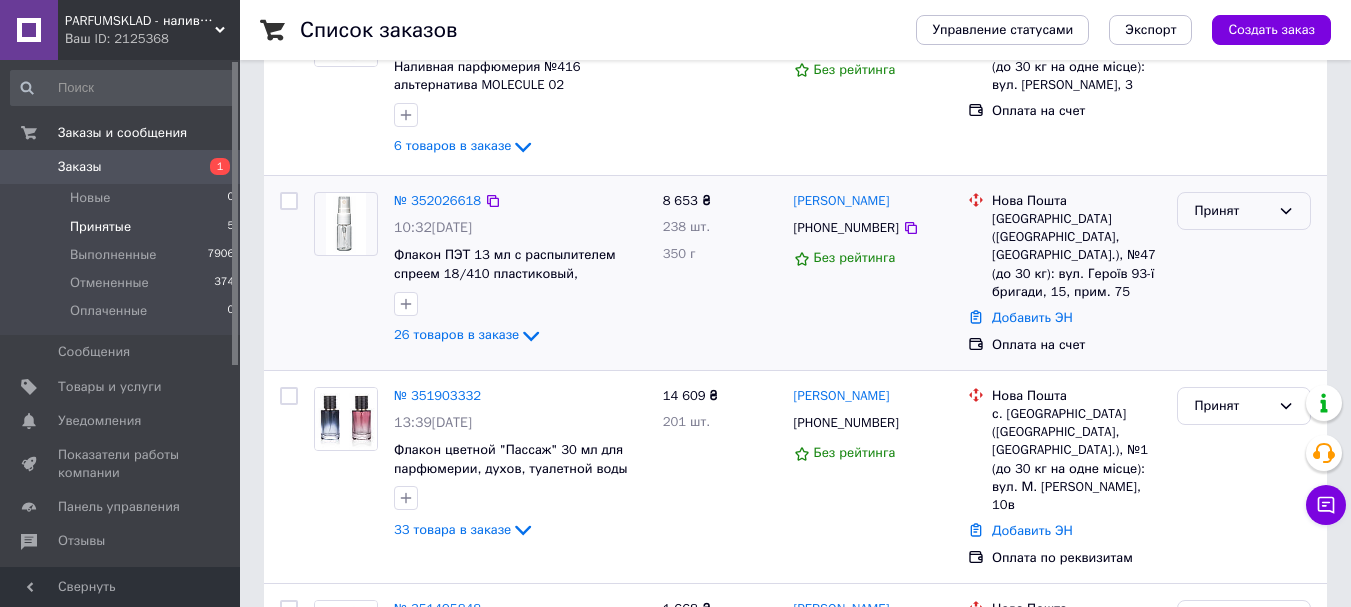 click on "Принят" at bounding box center (1244, 211) 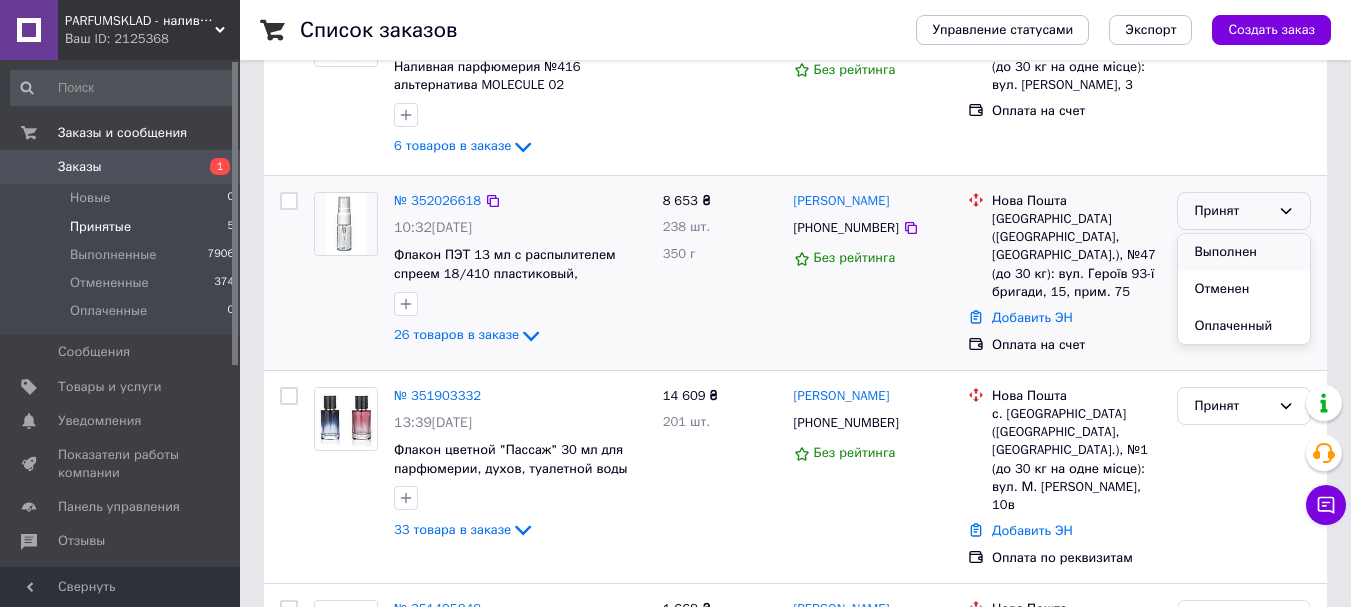 click on "Выполнен" at bounding box center (1244, 252) 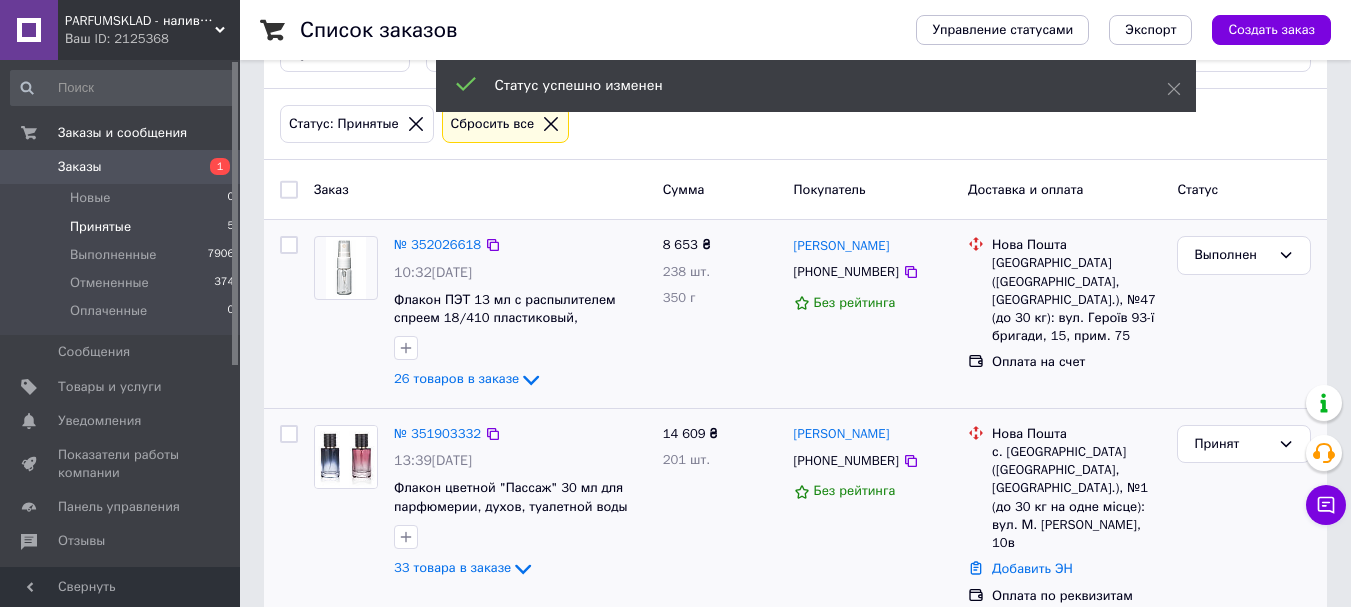 scroll, scrollTop: 0, scrollLeft: 0, axis: both 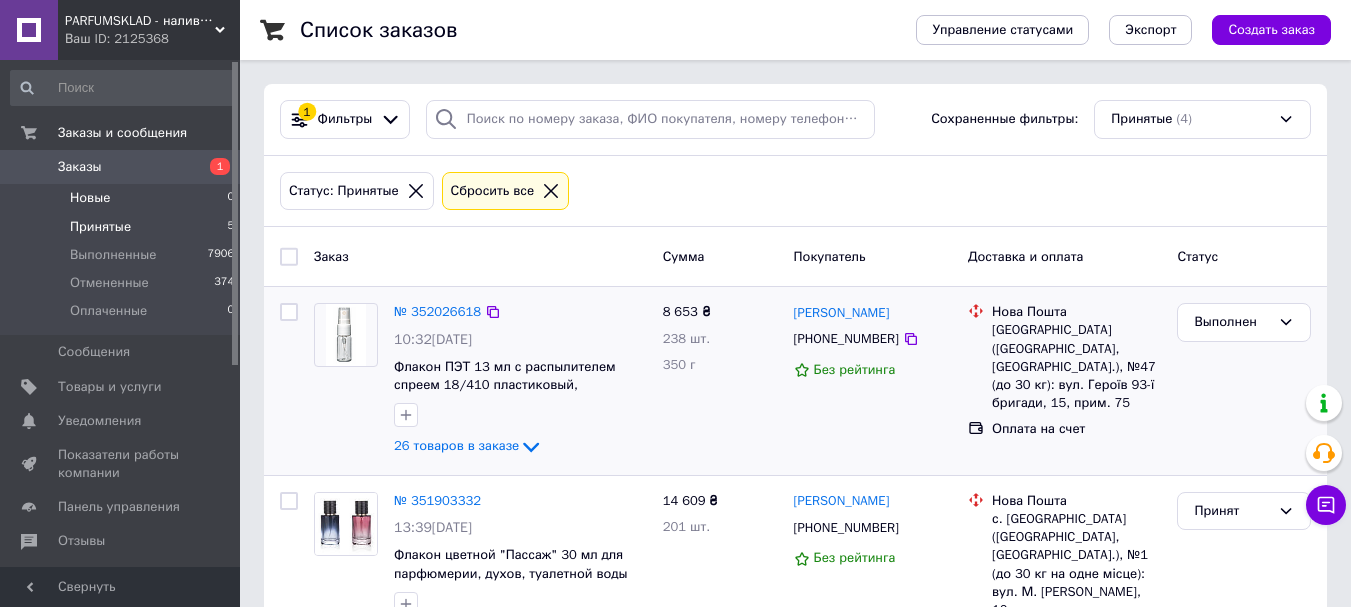 click on "Новые 0" at bounding box center (123, 198) 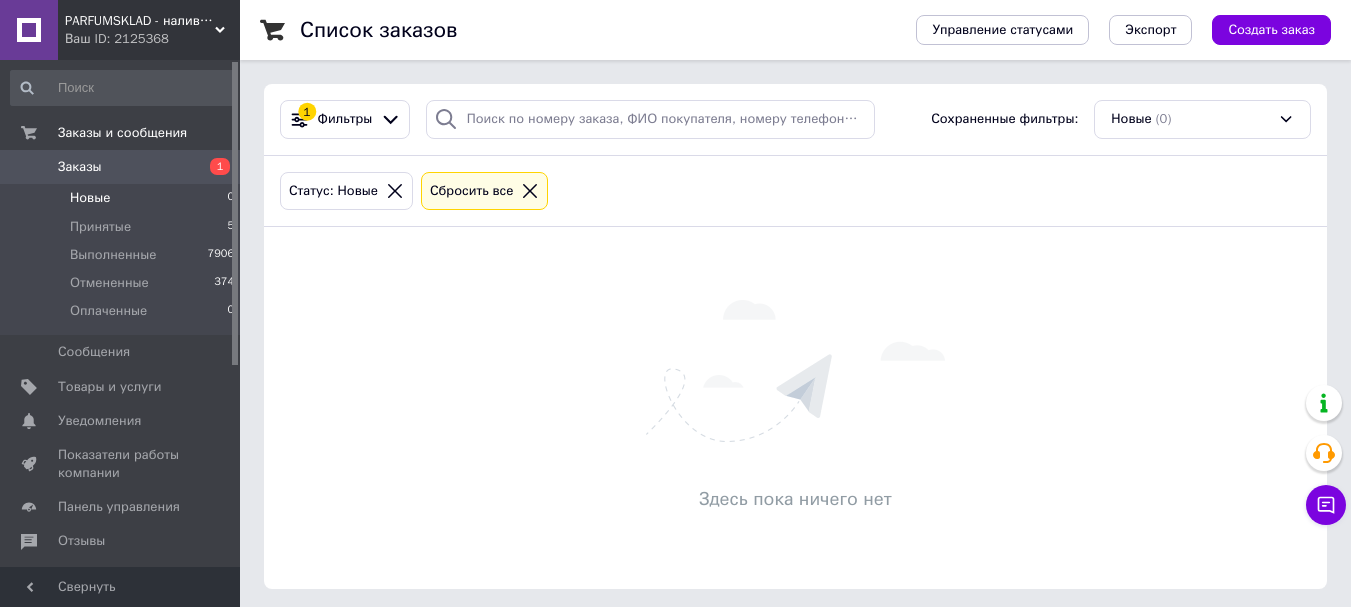 click on "Новые 0" at bounding box center (123, 198) 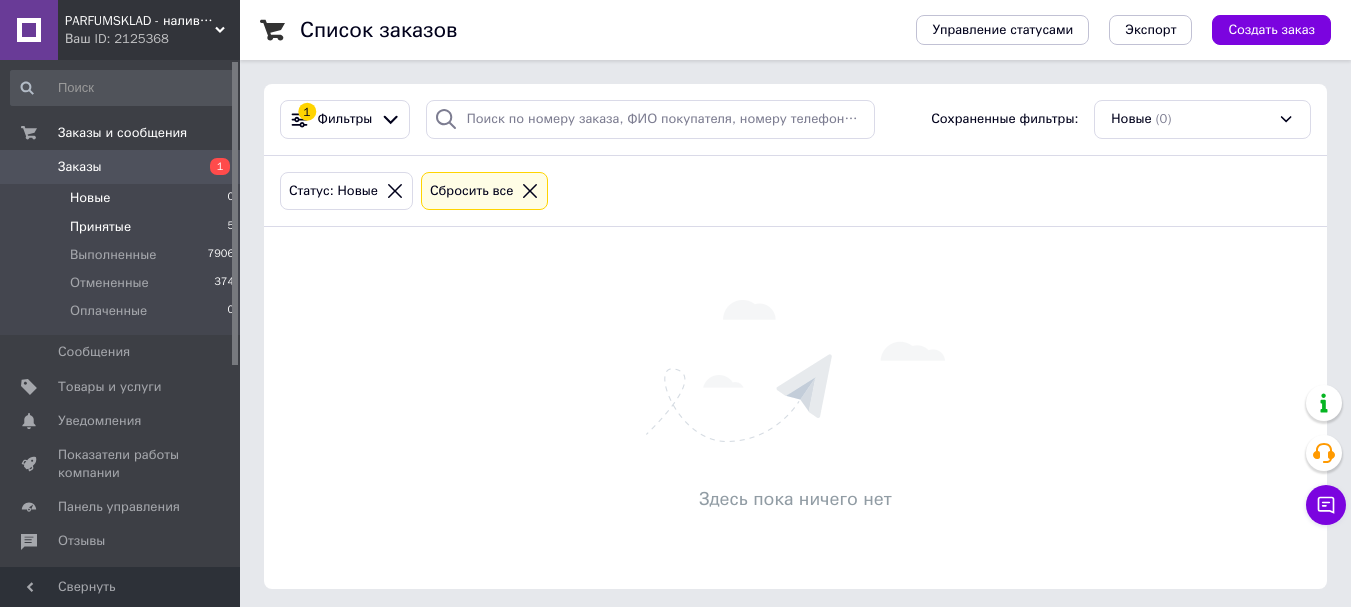 click on "Принятые" at bounding box center (100, 227) 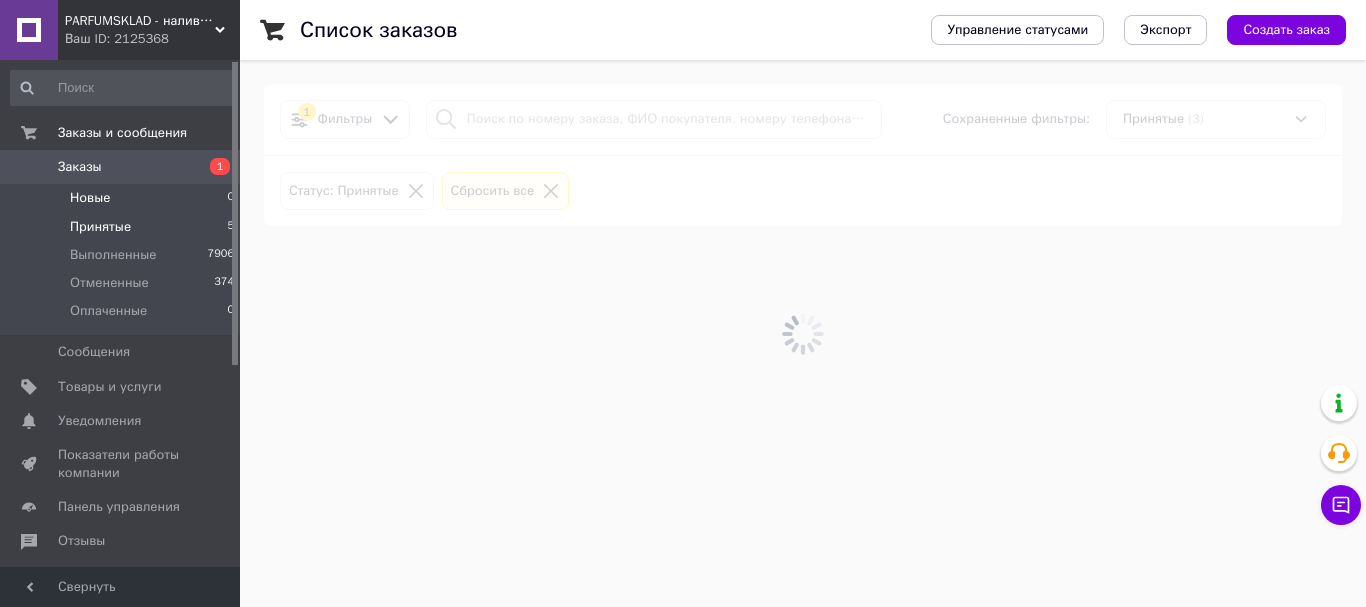 click on "Новые" at bounding box center [90, 198] 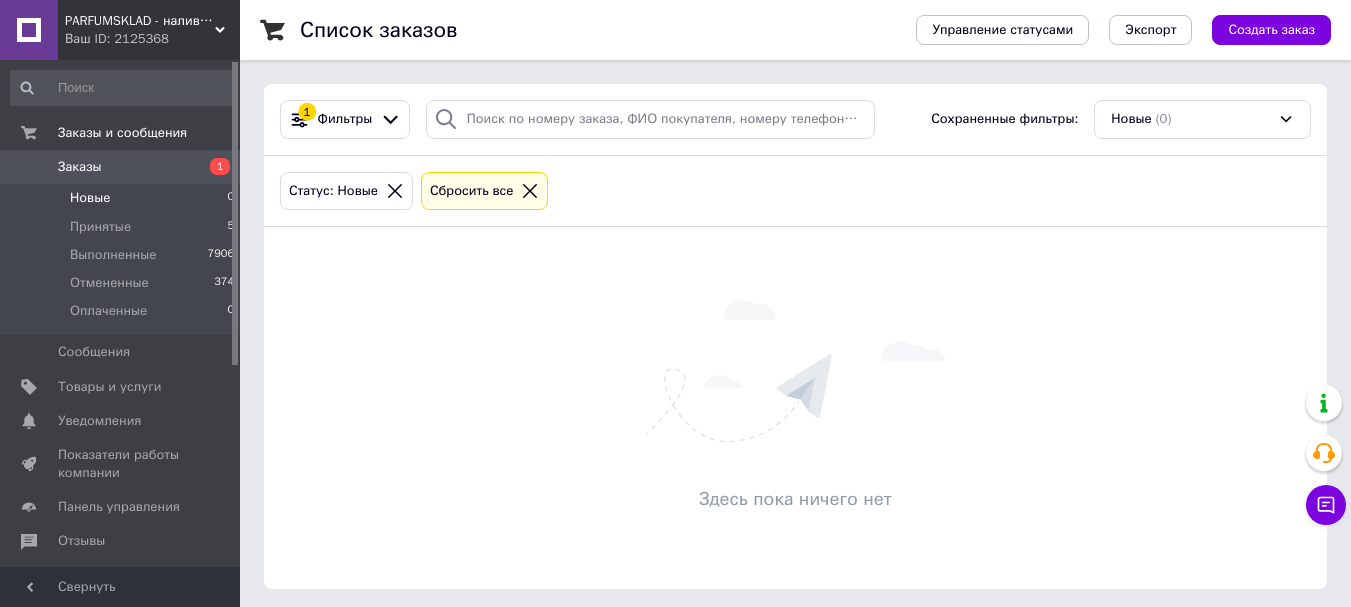 click on "Новые" at bounding box center [90, 198] 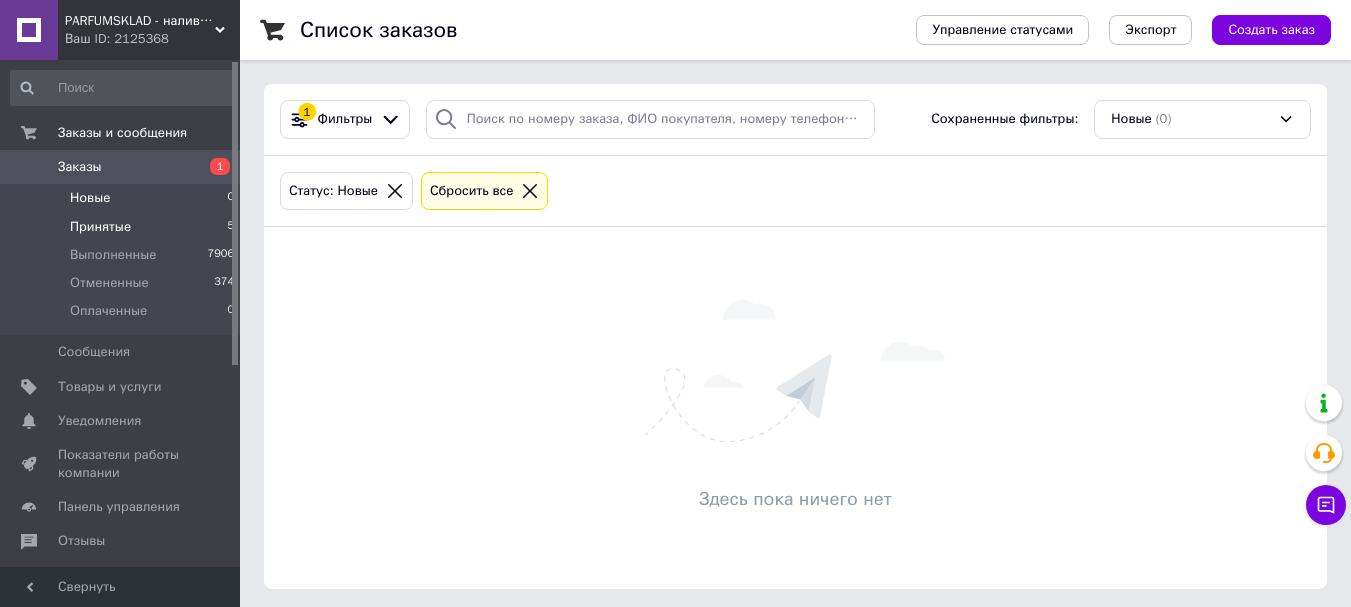 click on "Принятые" at bounding box center [100, 227] 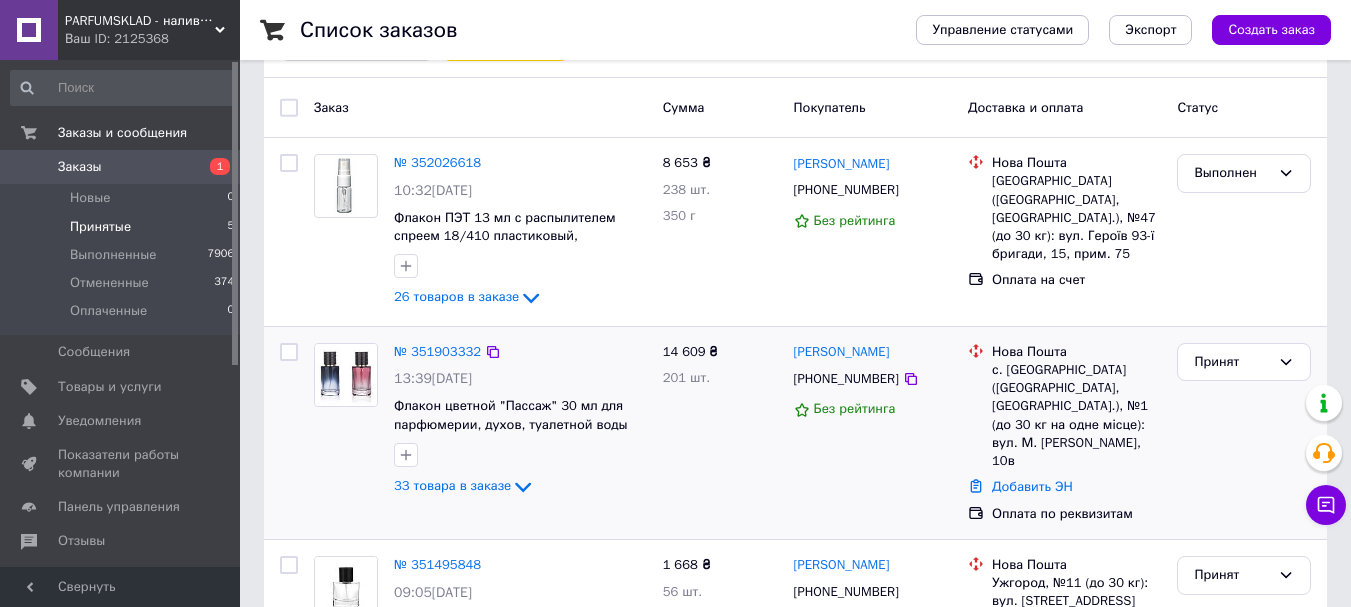 scroll, scrollTop: 0, scrollLeft: 0, axis: both 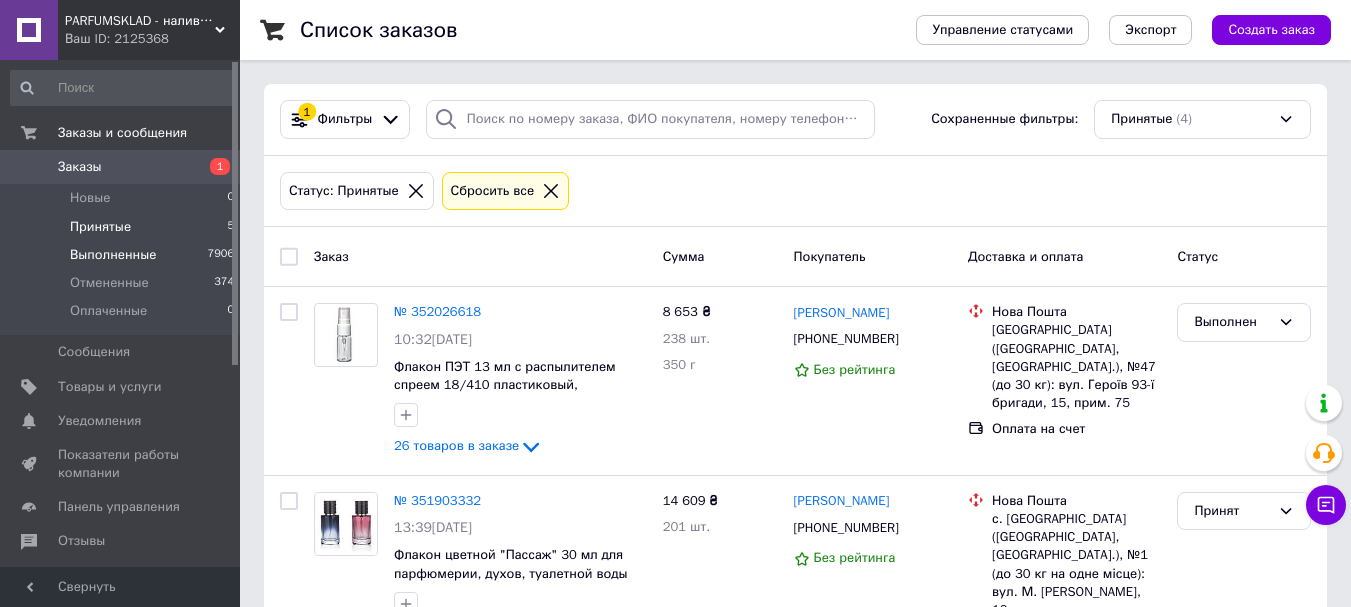 click on "Выполненные 7906" at bounding box center [123, 255] 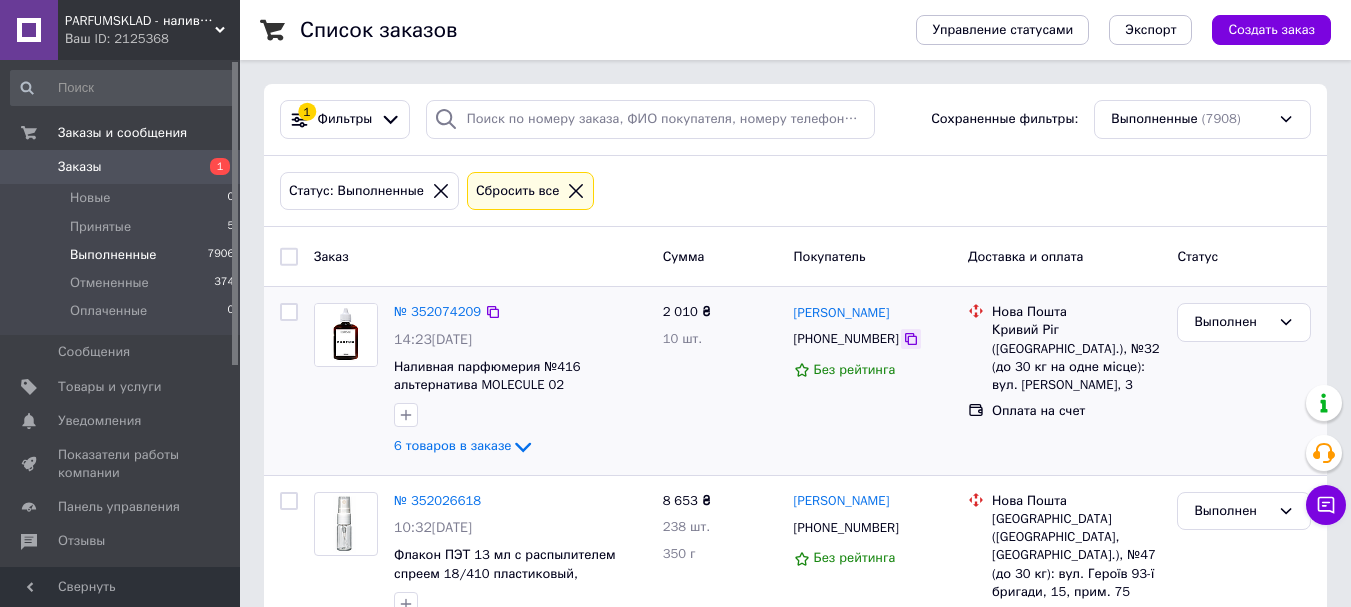 click 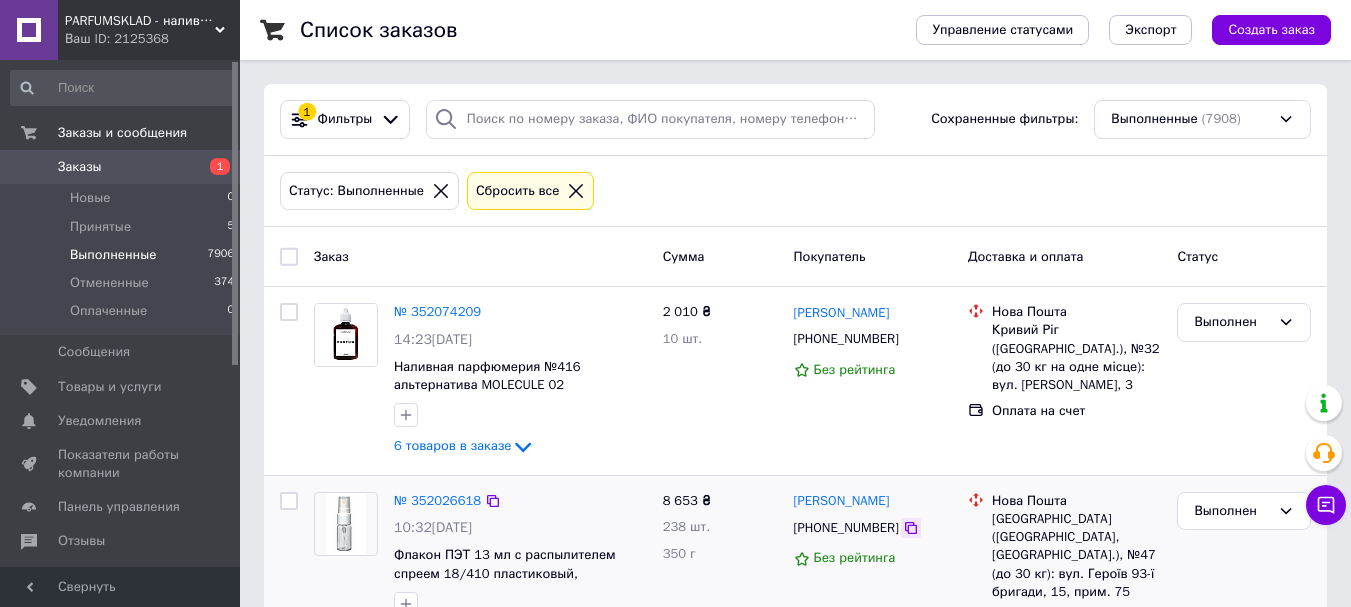 click 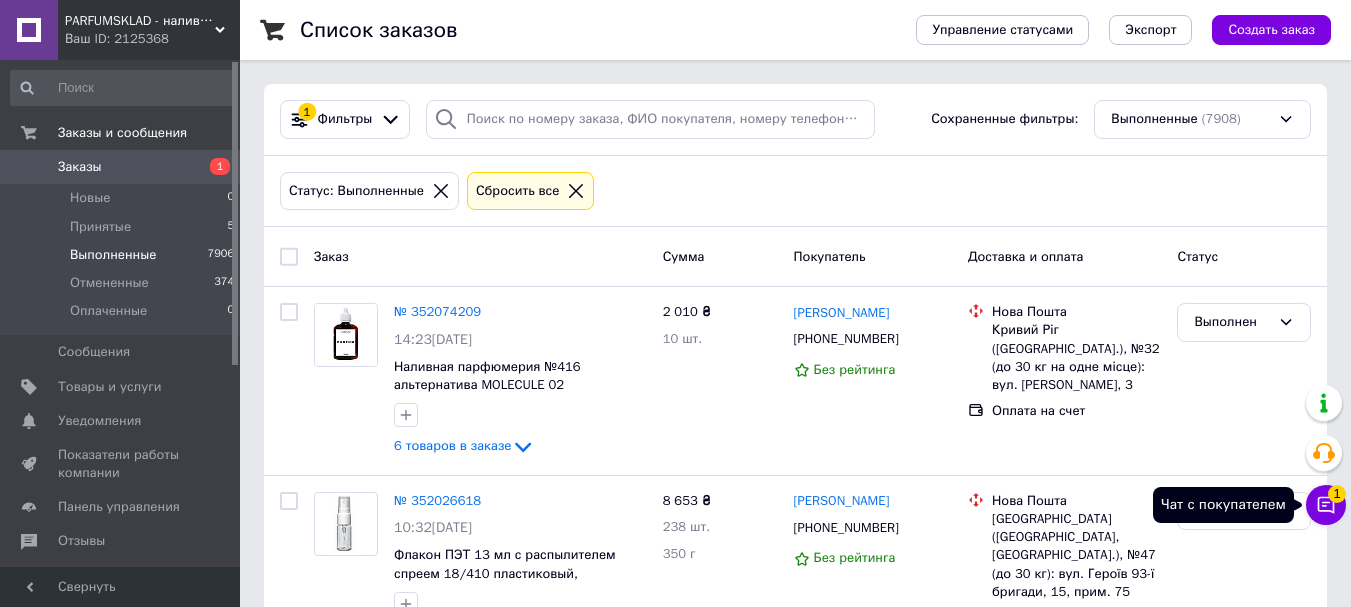 click 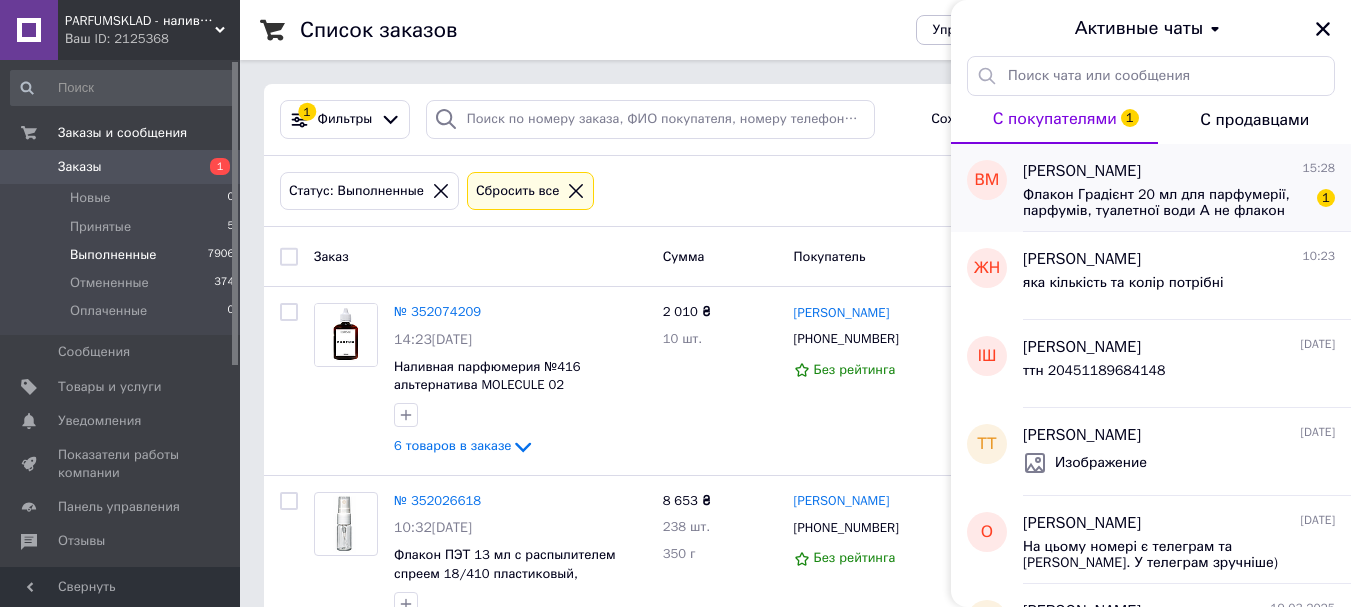 click on "Флакон Градієнт 20 мл для парфумерії, парфумів, туалетної води
А не флакон гранат жовтий" at bounding box center [1165, 203] 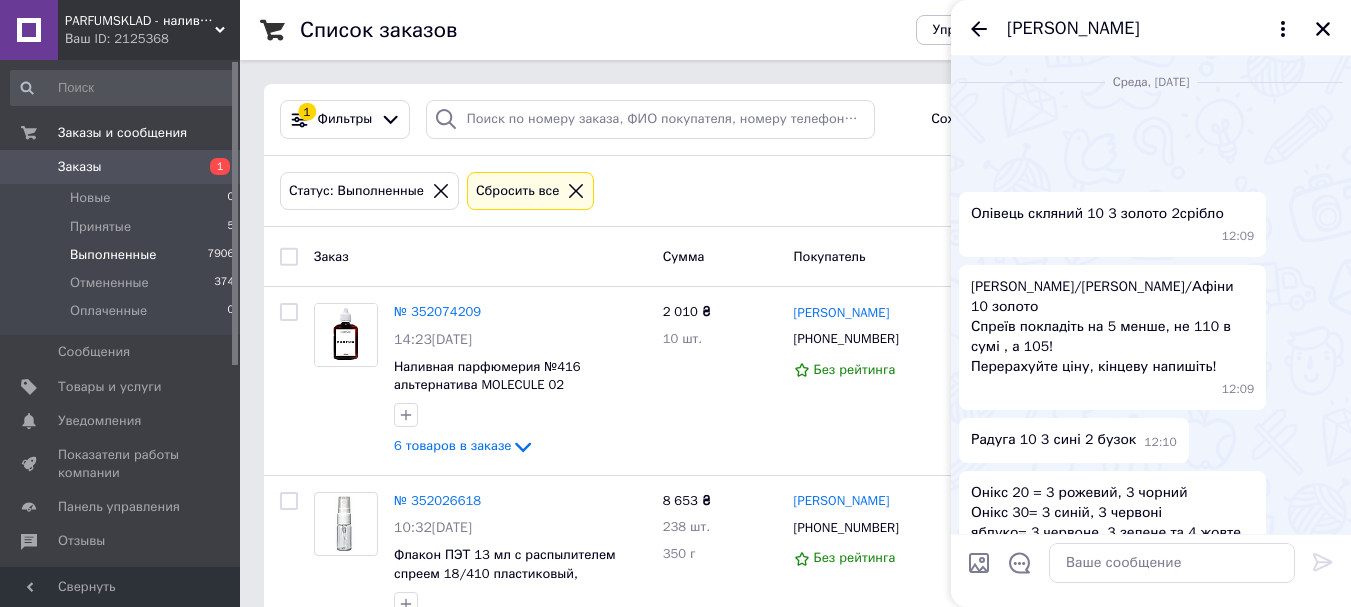 scroll, scrollTop: 4541, scrollLeft: 0, axis: vertical 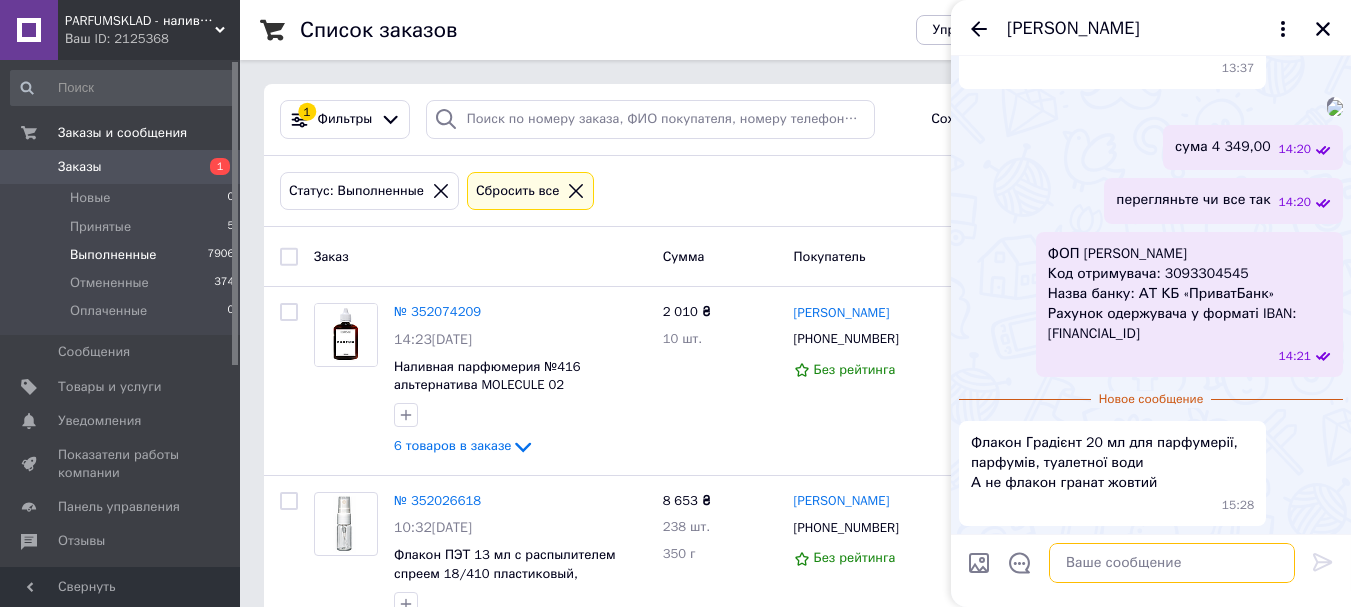 click at bounding box center (1172, 563) 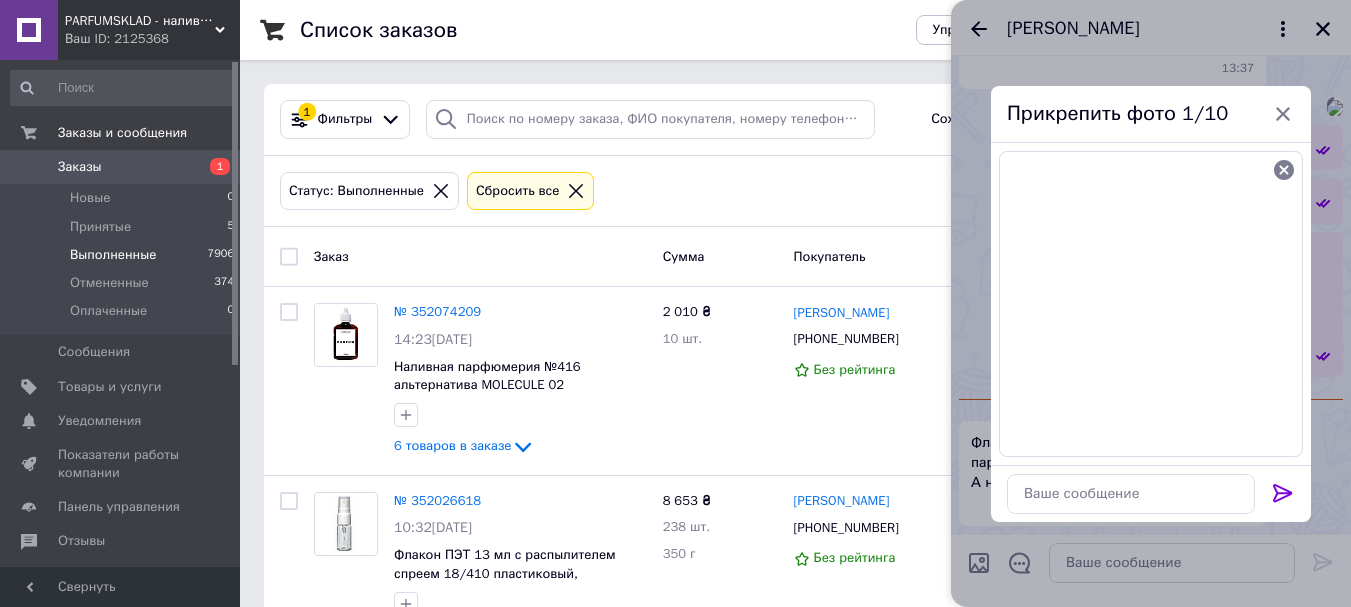 click 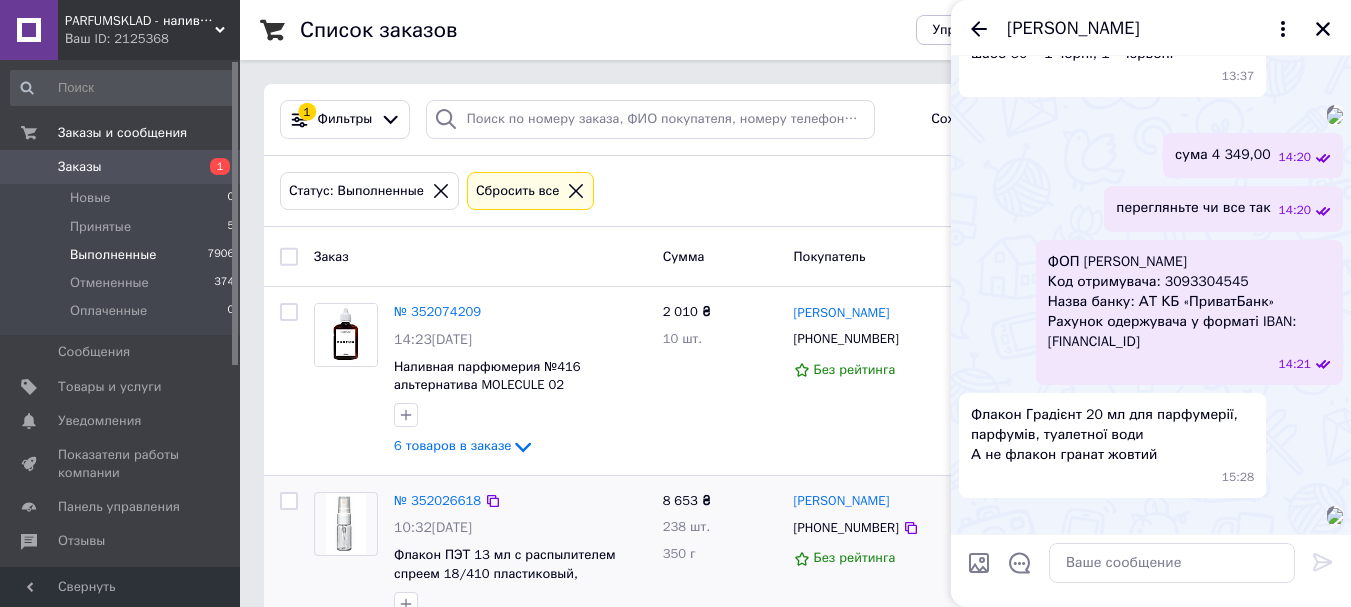 scroll, scrollTop: 4686, scrollLeft: 0, axis: vertical 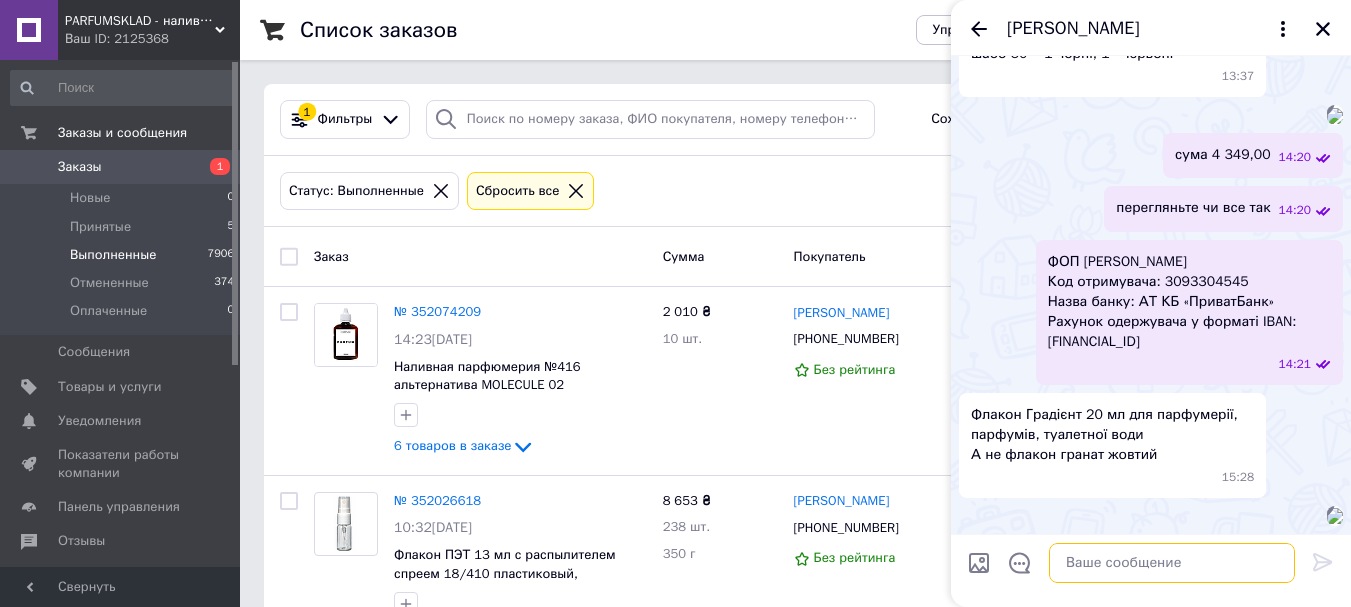 click at bounding box center [1172, 563] 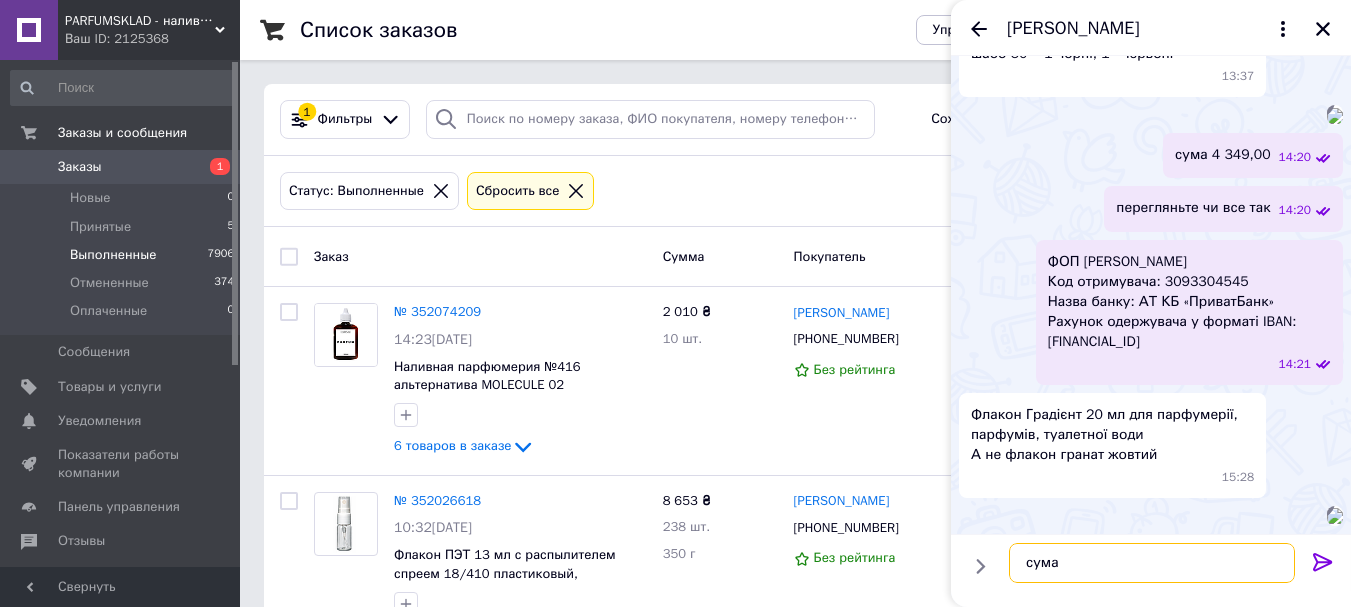 paste on "4 350,00" 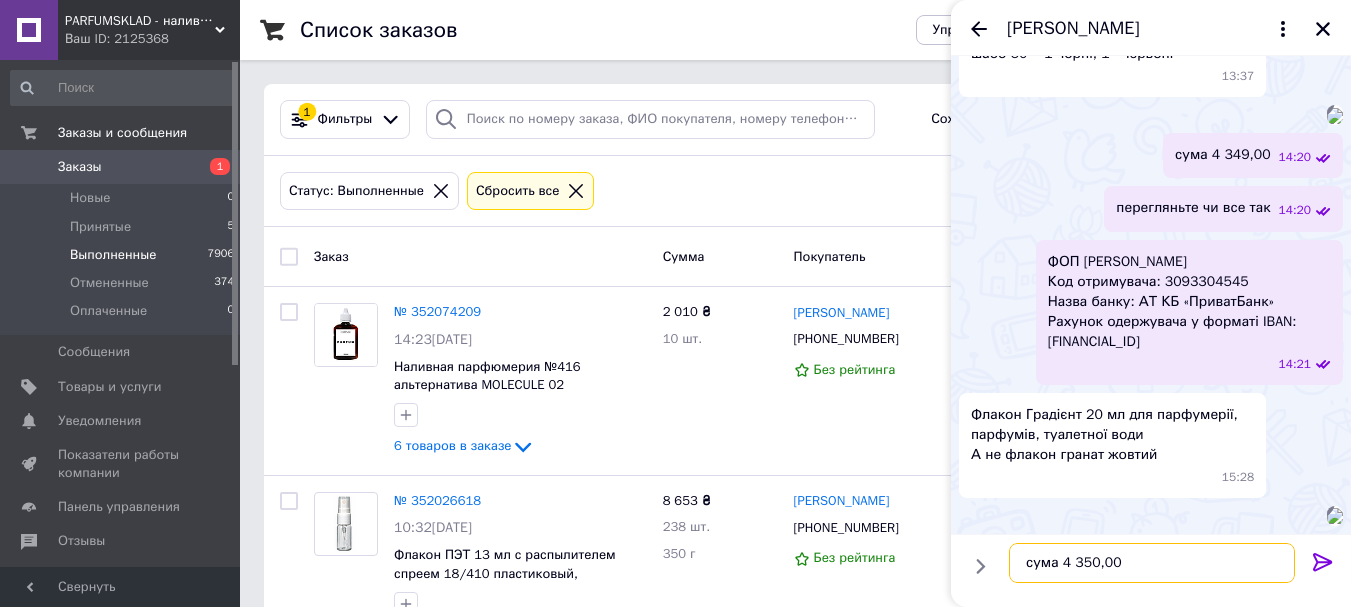 type 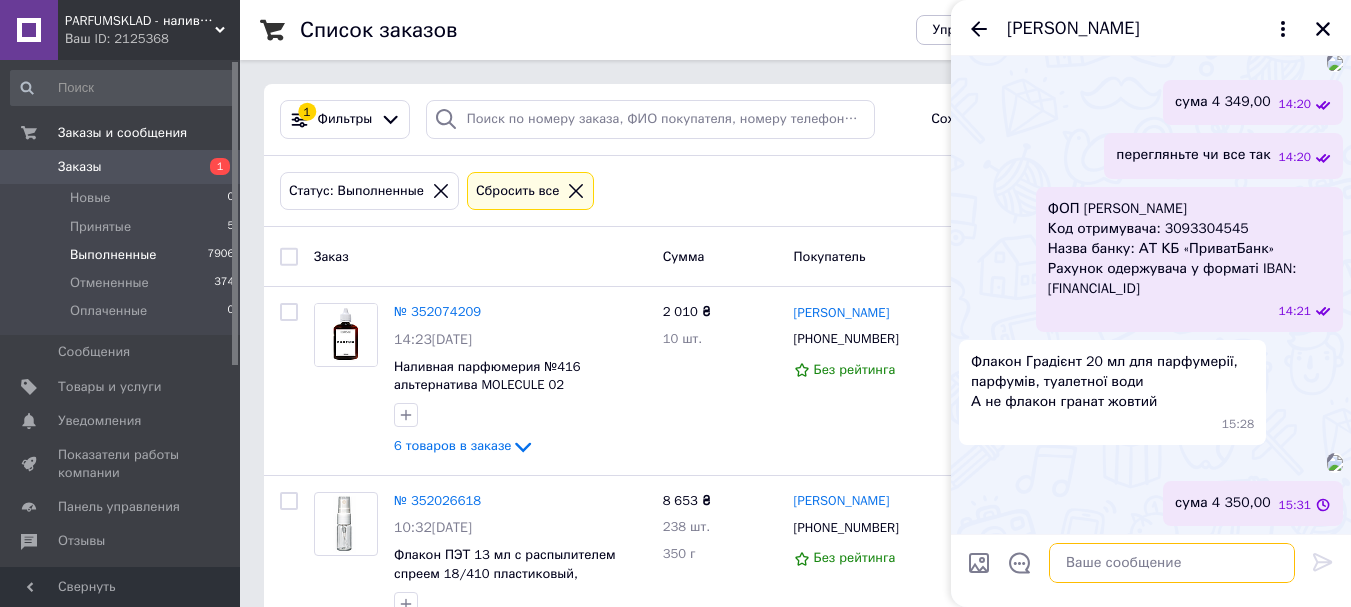 scroll, scrollTop: 4739, scrollLeft: 0, axis: vertical 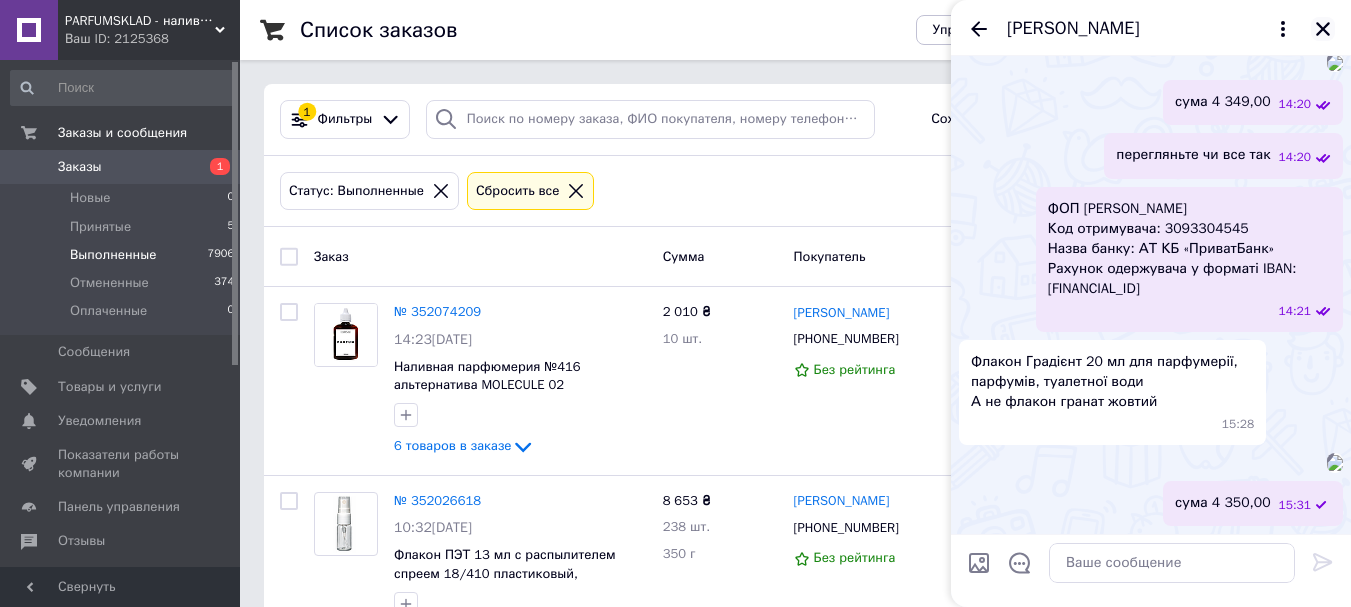 click 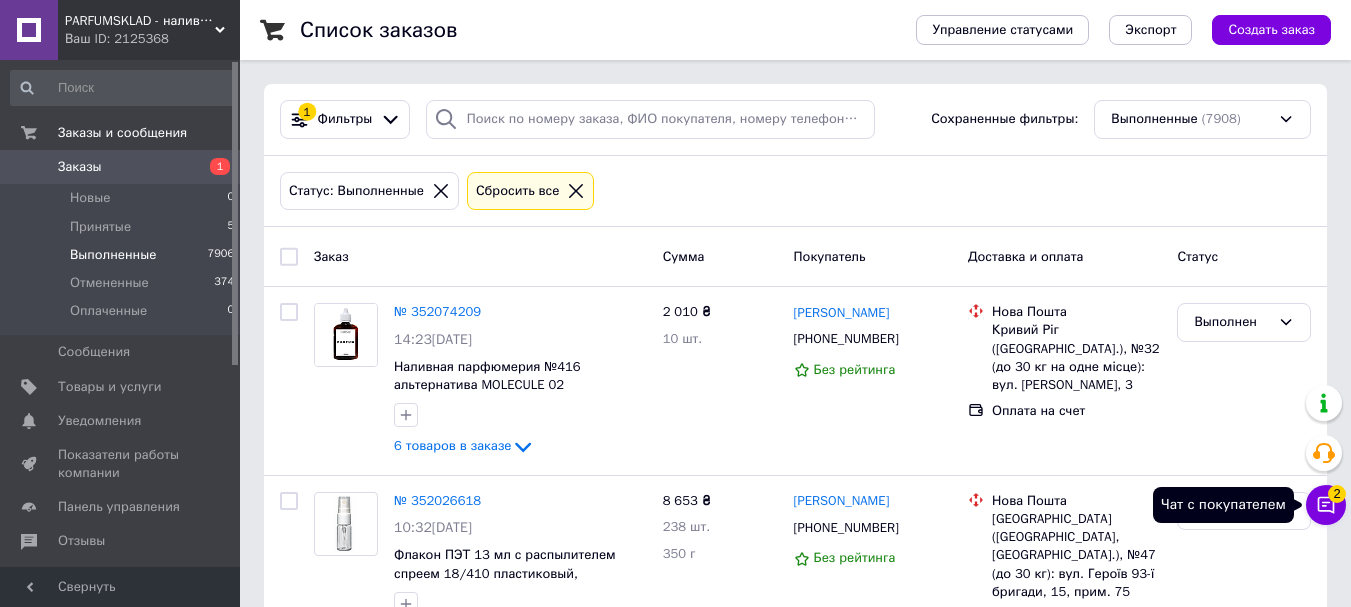 click 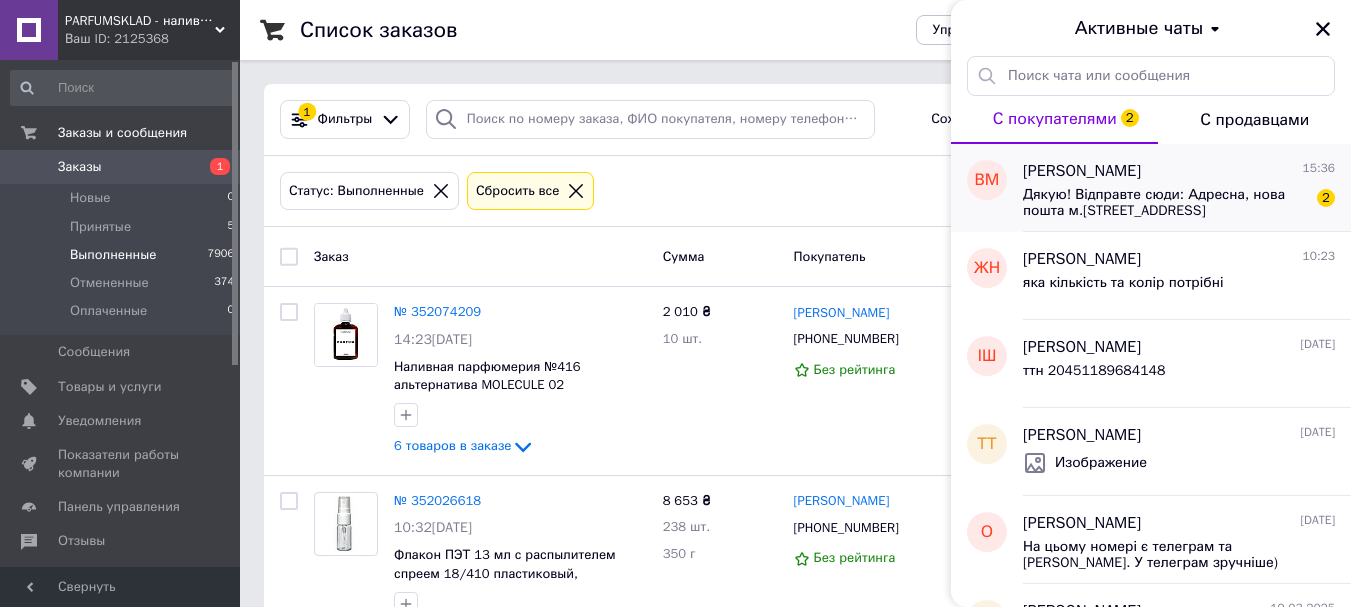 click on "Дякую!
Відправте сюди:
Адресна, нова пошта
м.Бориспіль, вул.Київський шлях 67, 2 поверх
Марченко Віталій Юрійович" at bounding box center [1165, 203] 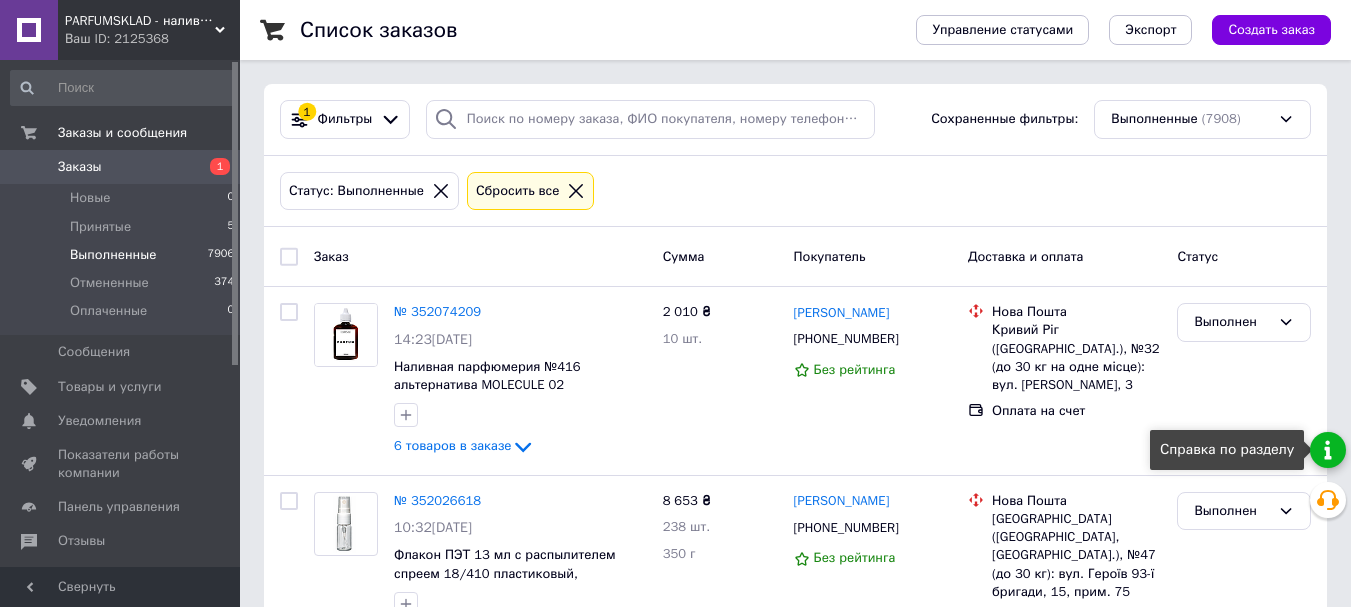 click at bounding box center [1328, 450] 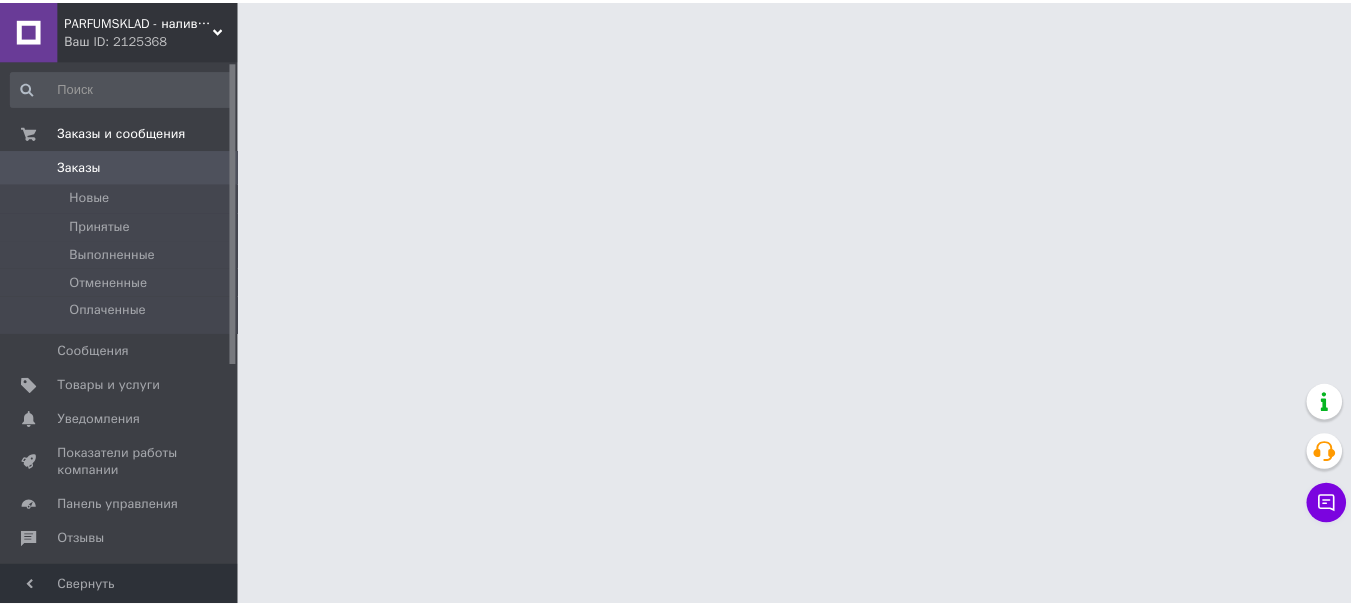 scroll, scrollTop: 0, scrollLeft: 0, axis: both 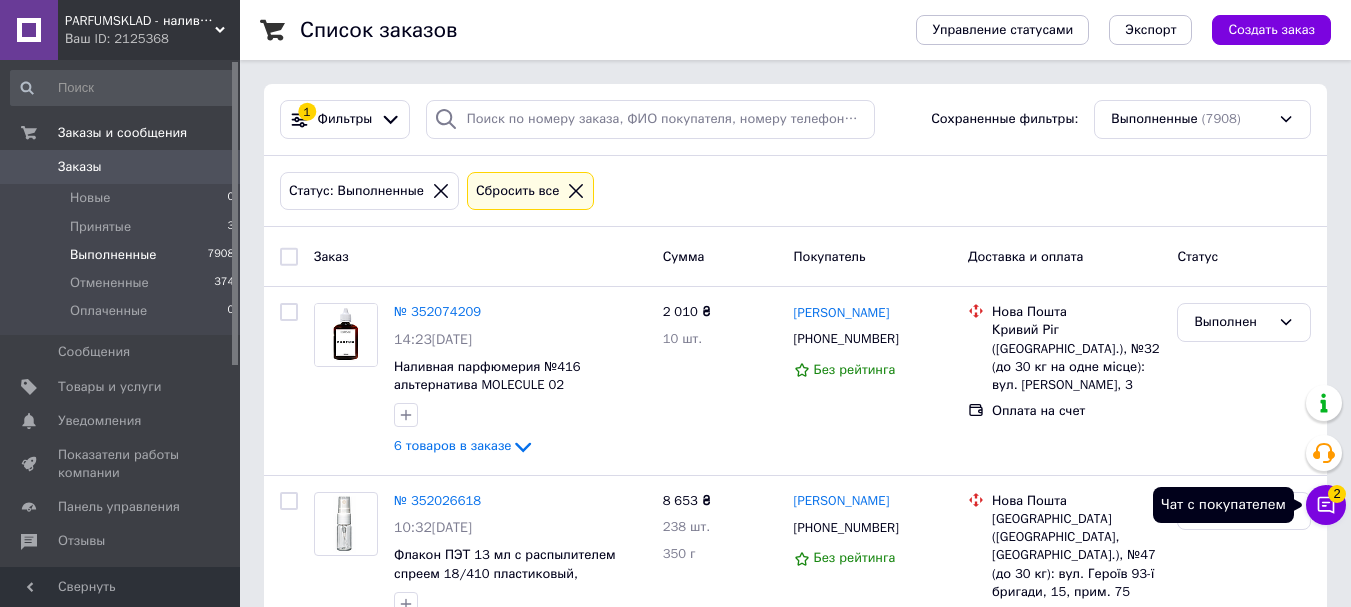 click 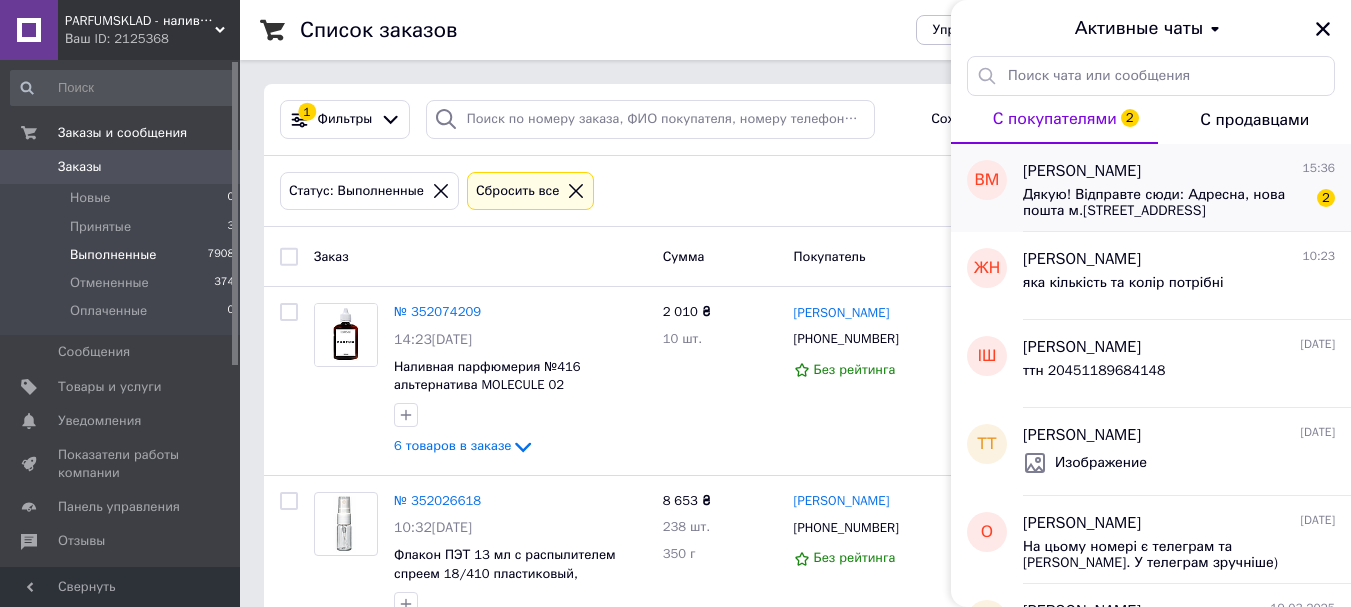 click on "Дякую!
Відправте сюди:
Адресна, нова пошта
м.Бориспіль, вул.Київський шлях 67, 2 поверх
Марченко Віталій Юрійович" at bounding box center [1165, 203] 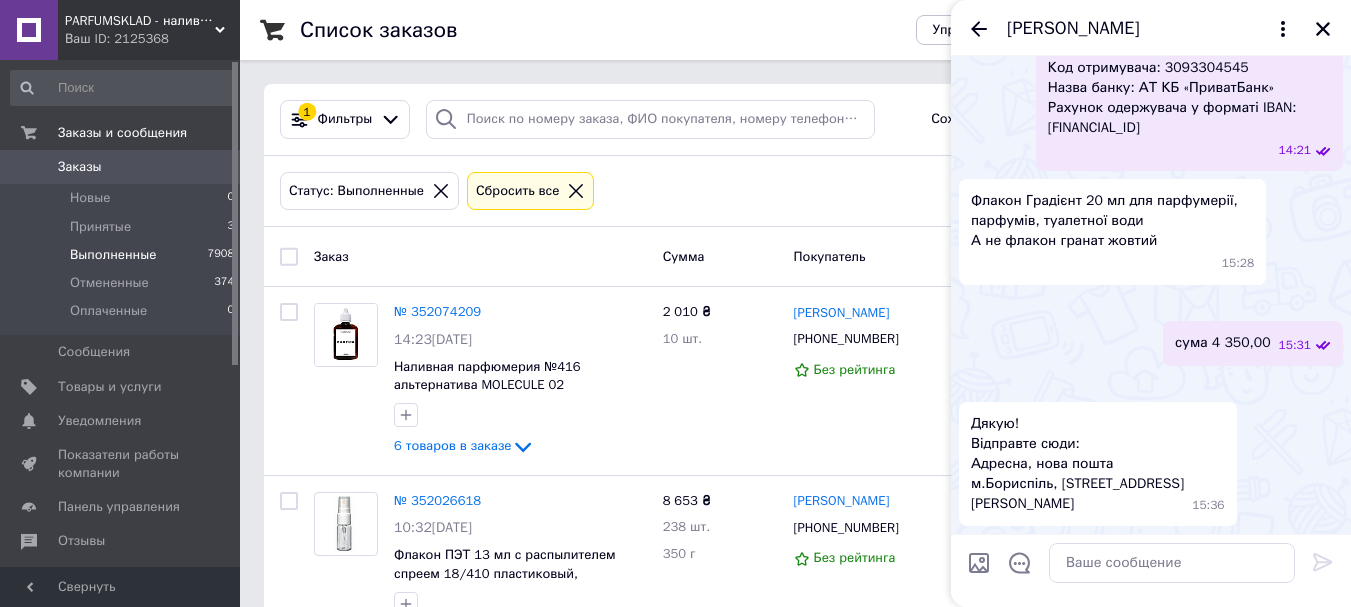 scroll, scrollTop: 4110, scrollLeft: 0, axis: vertical 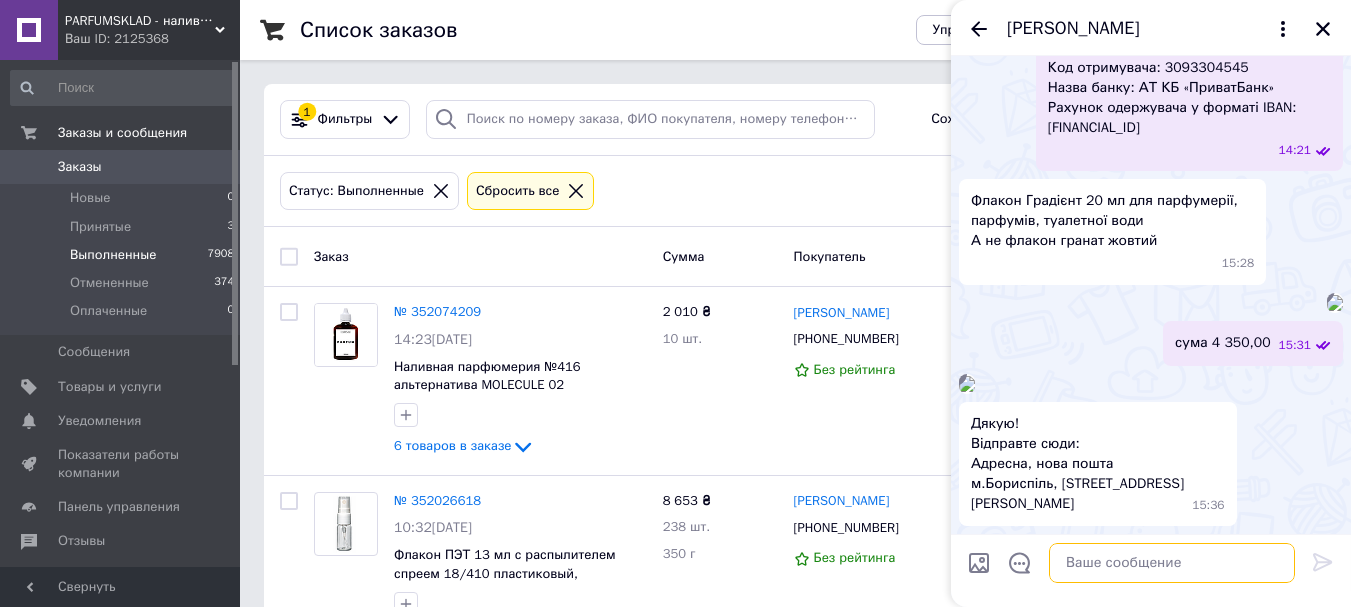 click at bounding box center (1172, 563) 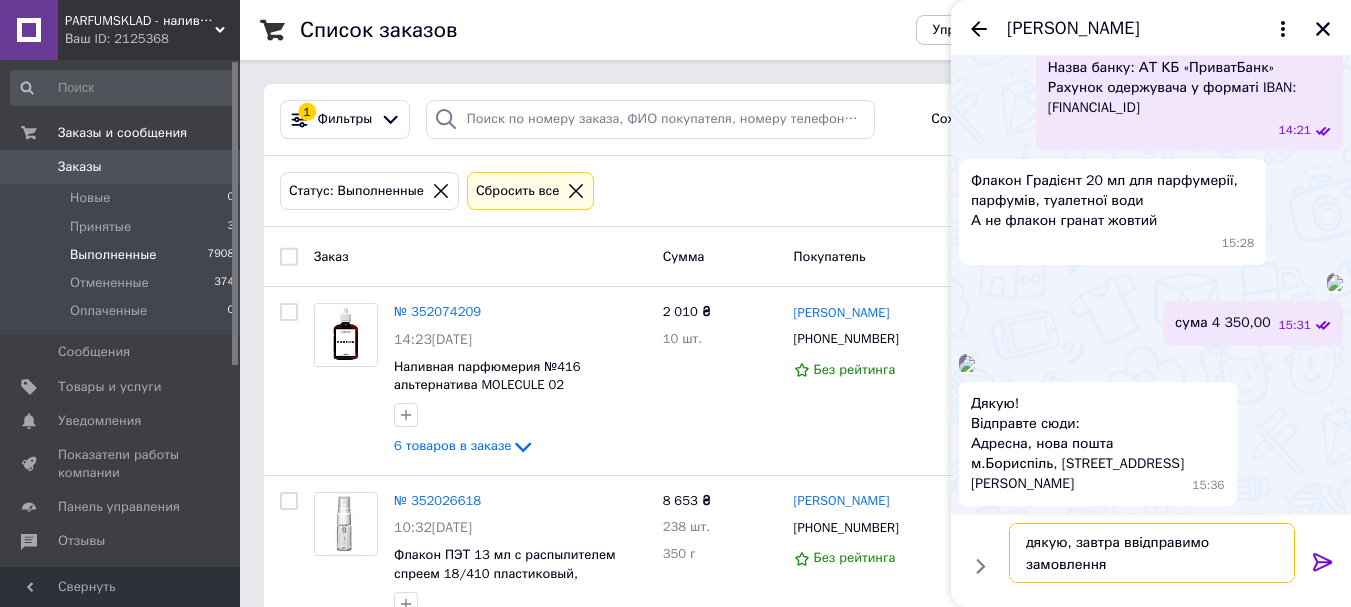 click on "дякую, завтра ввідправимо замовлення" at bounding box center (1152, 553) 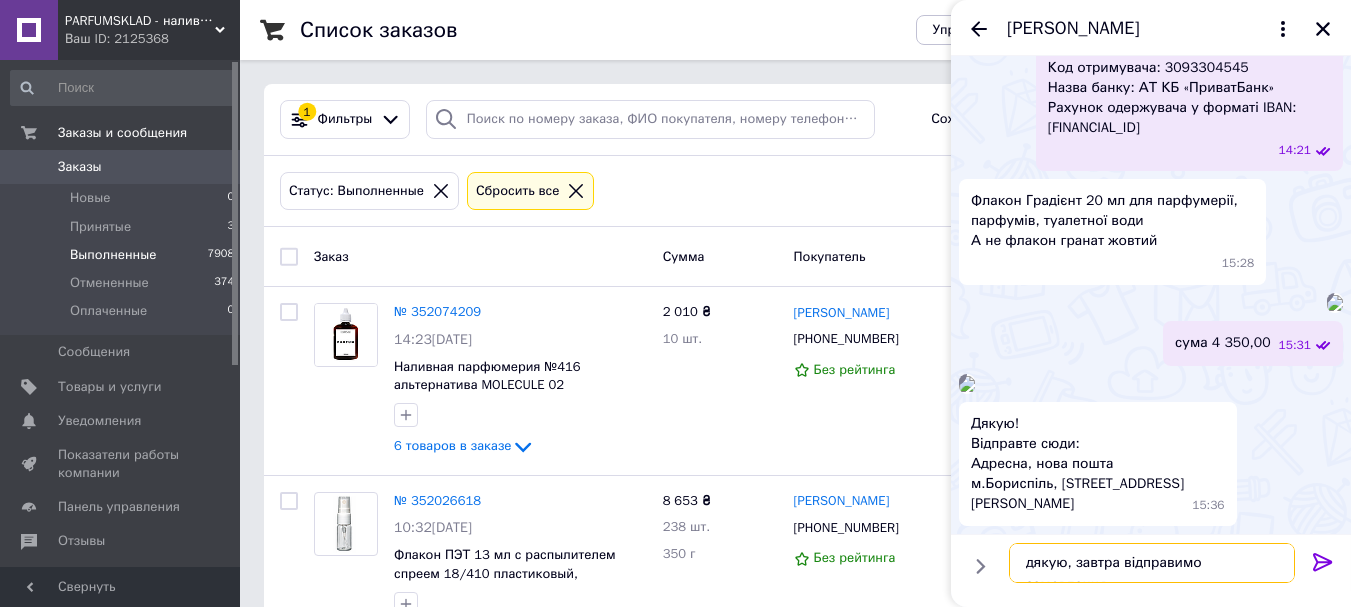 type on "дякую, завтра відправимо замовлення" 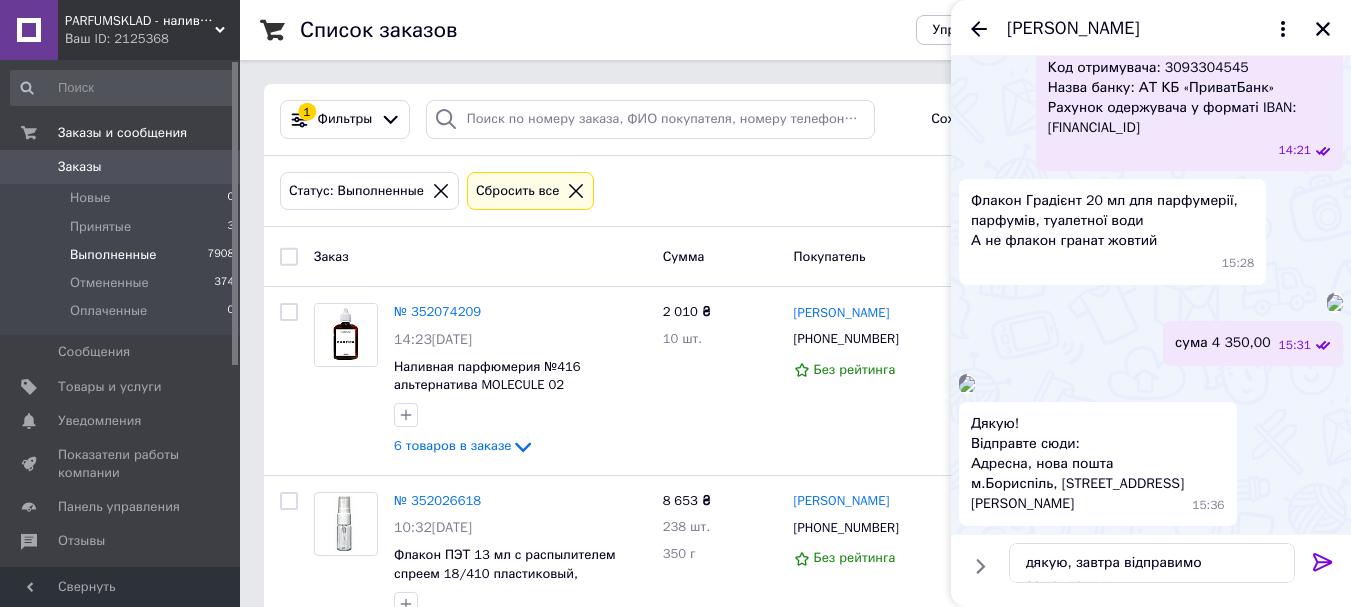 click 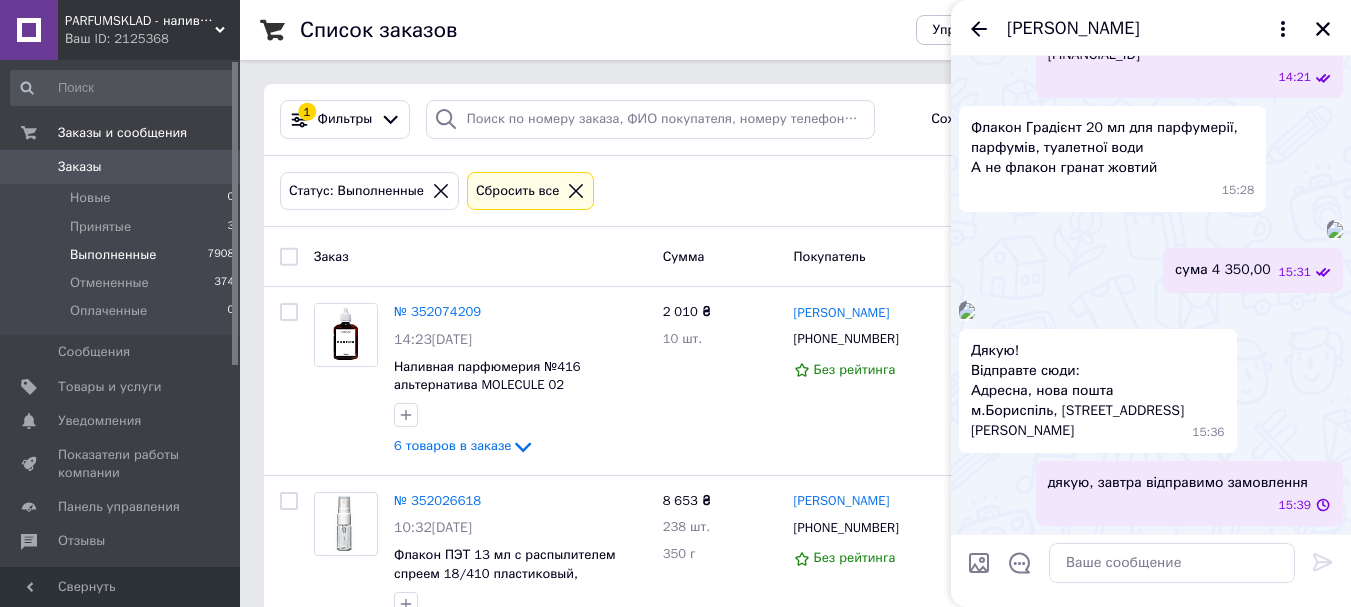 scroll, scrollTop: 4183, scrollLeft: 0, axis: vertical 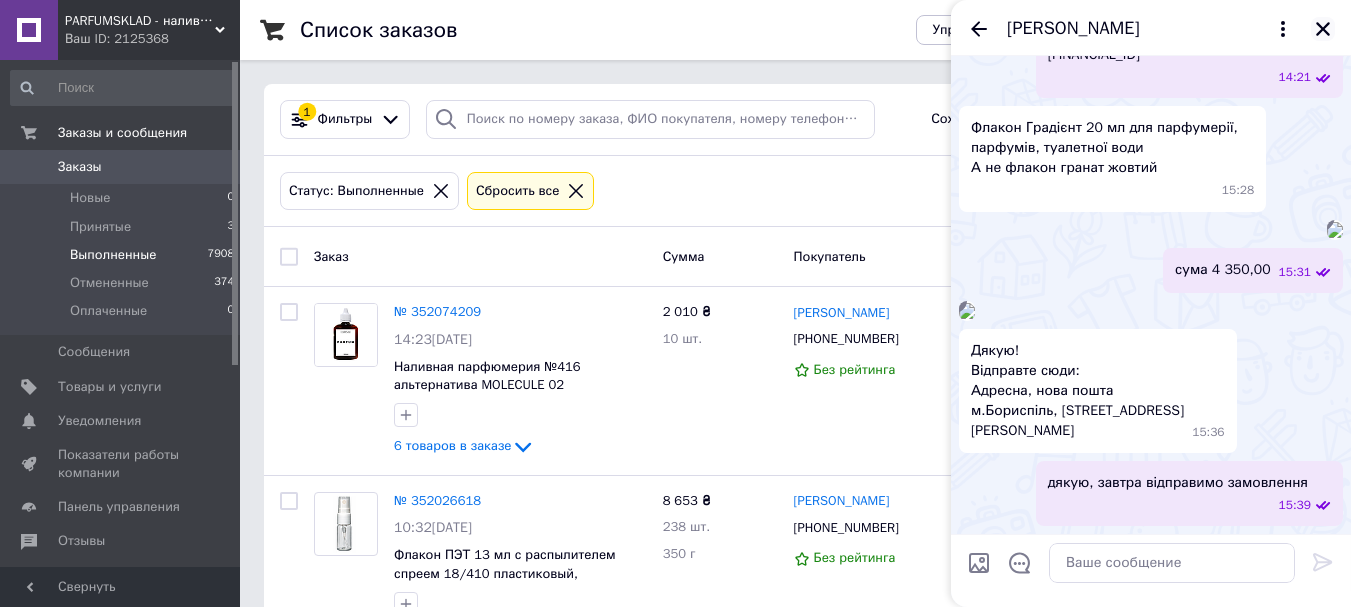click at bounding box center (1323, 29) 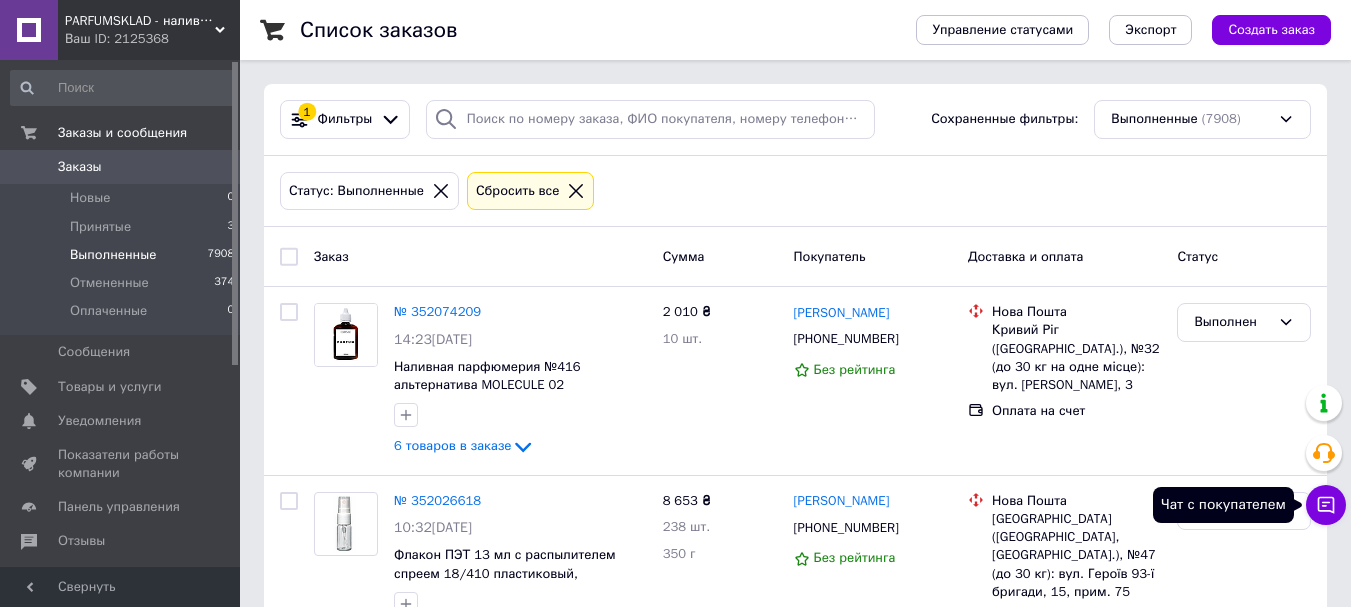 click 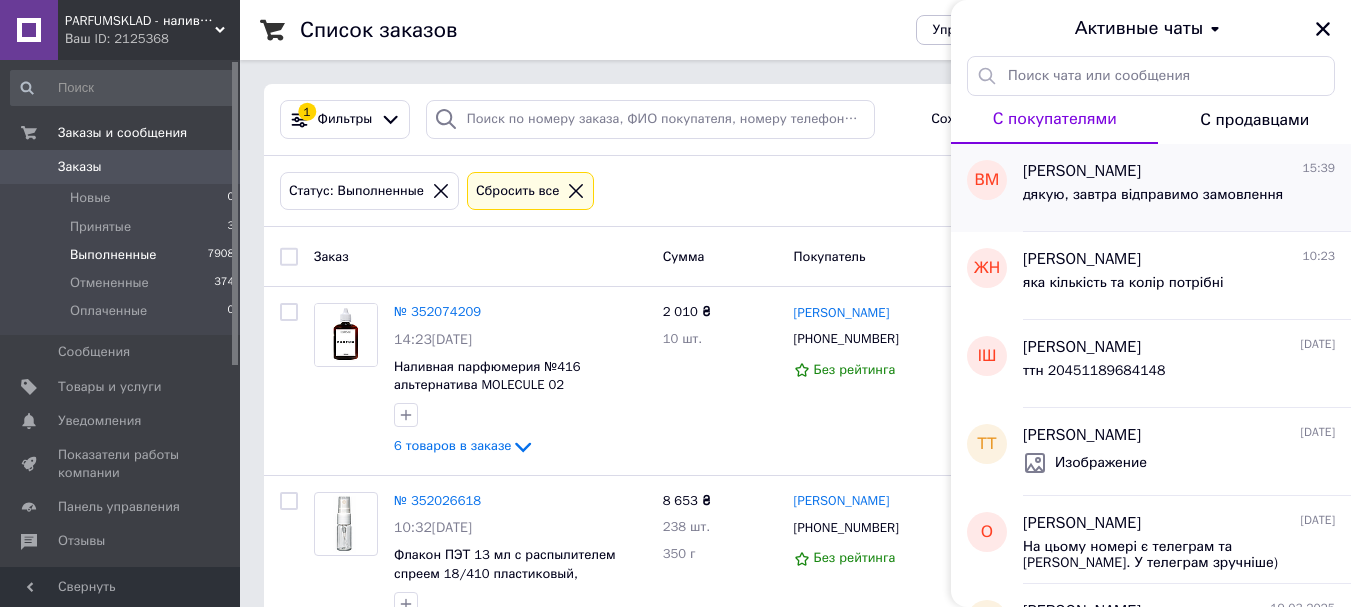 click on "[PERSON_NAME]" at bounding box center [1082, 171] 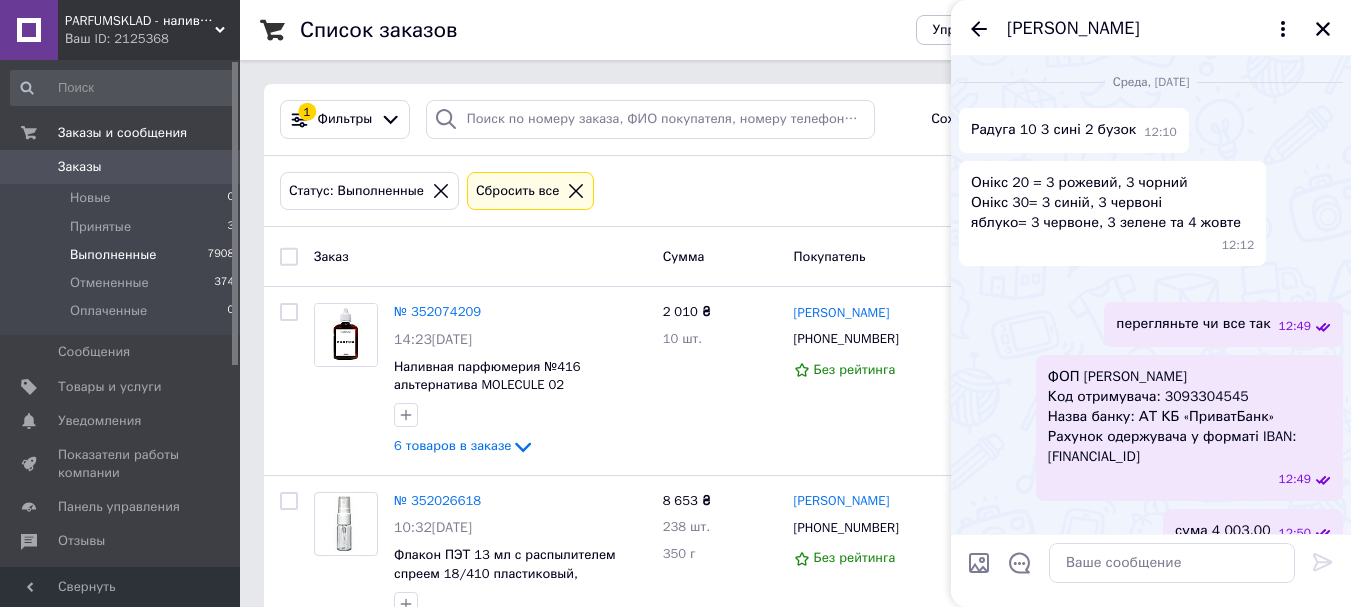 scroll, scrollTop: 4183, scrollLeft: 0, axis: vertical 